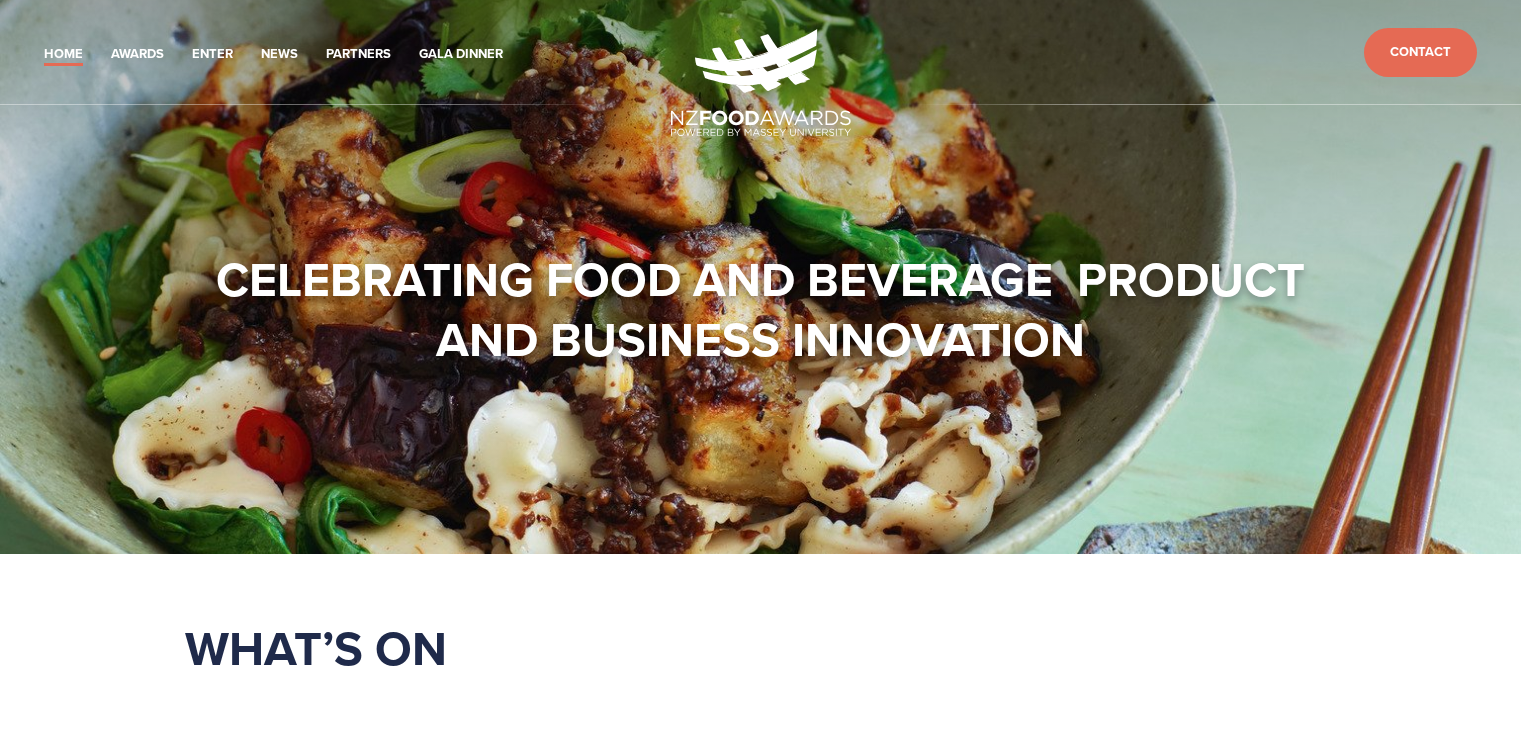 scroll, scrollTop: 0, scrollLeft: 0, axis: both 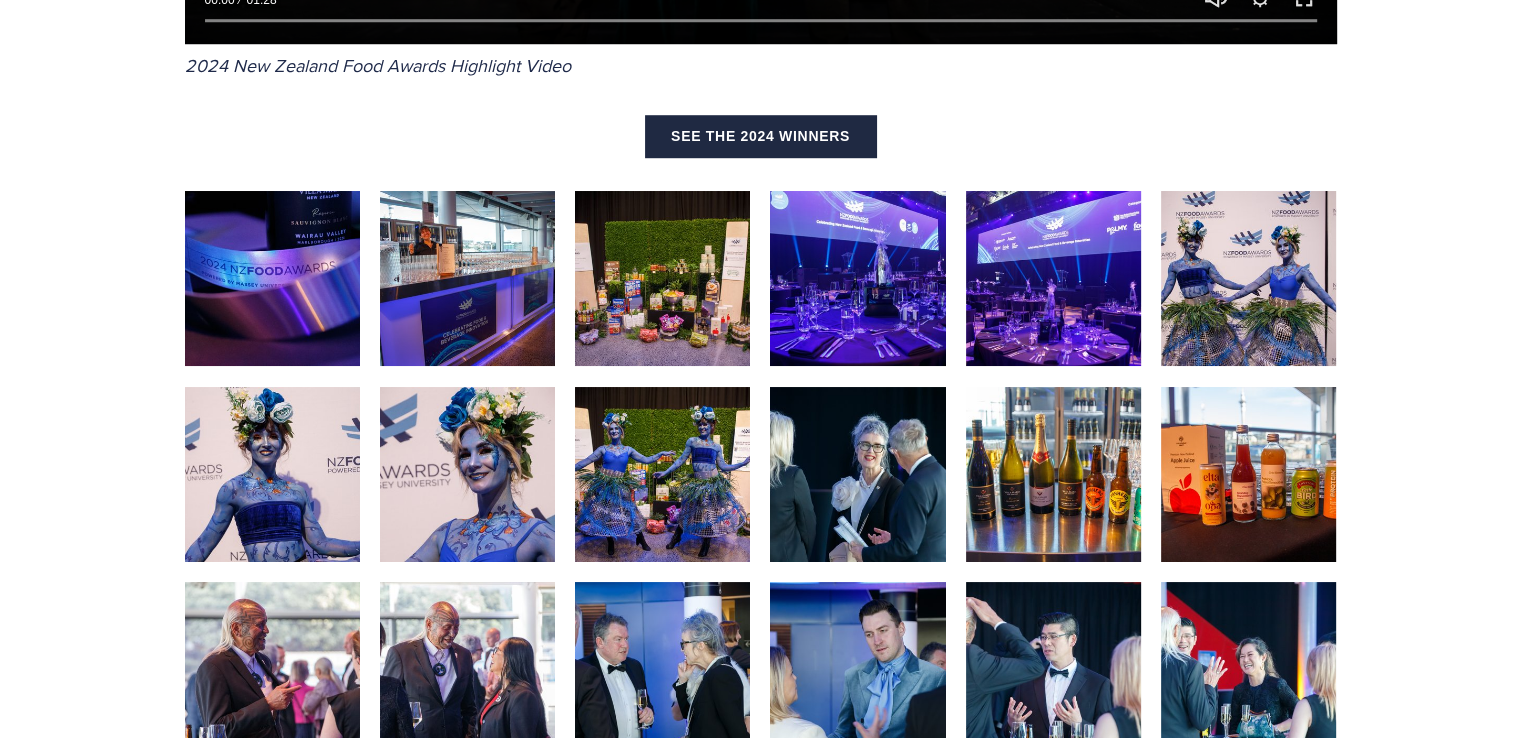 click at bounding box center [1248, 278] 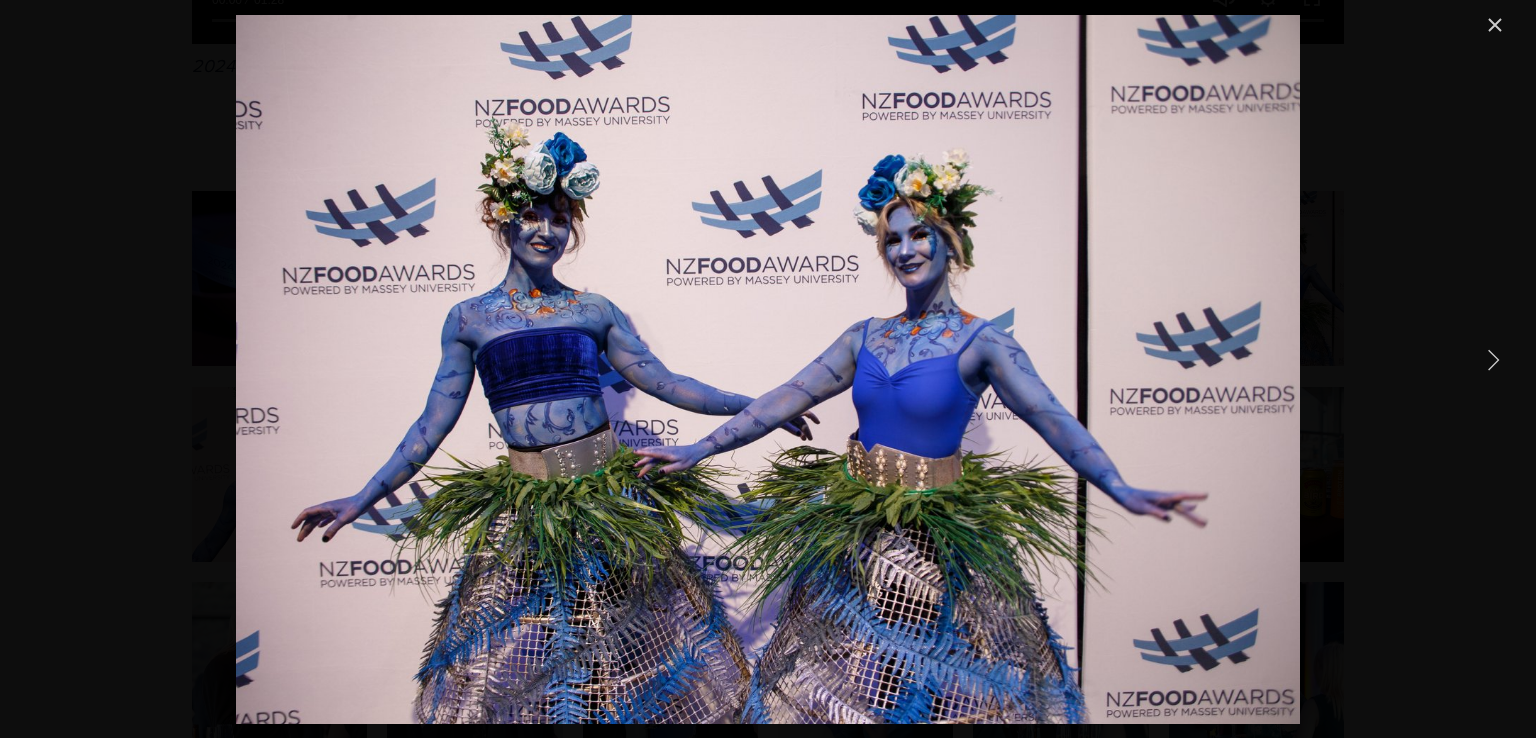 click at bounding box center [1493, 359] 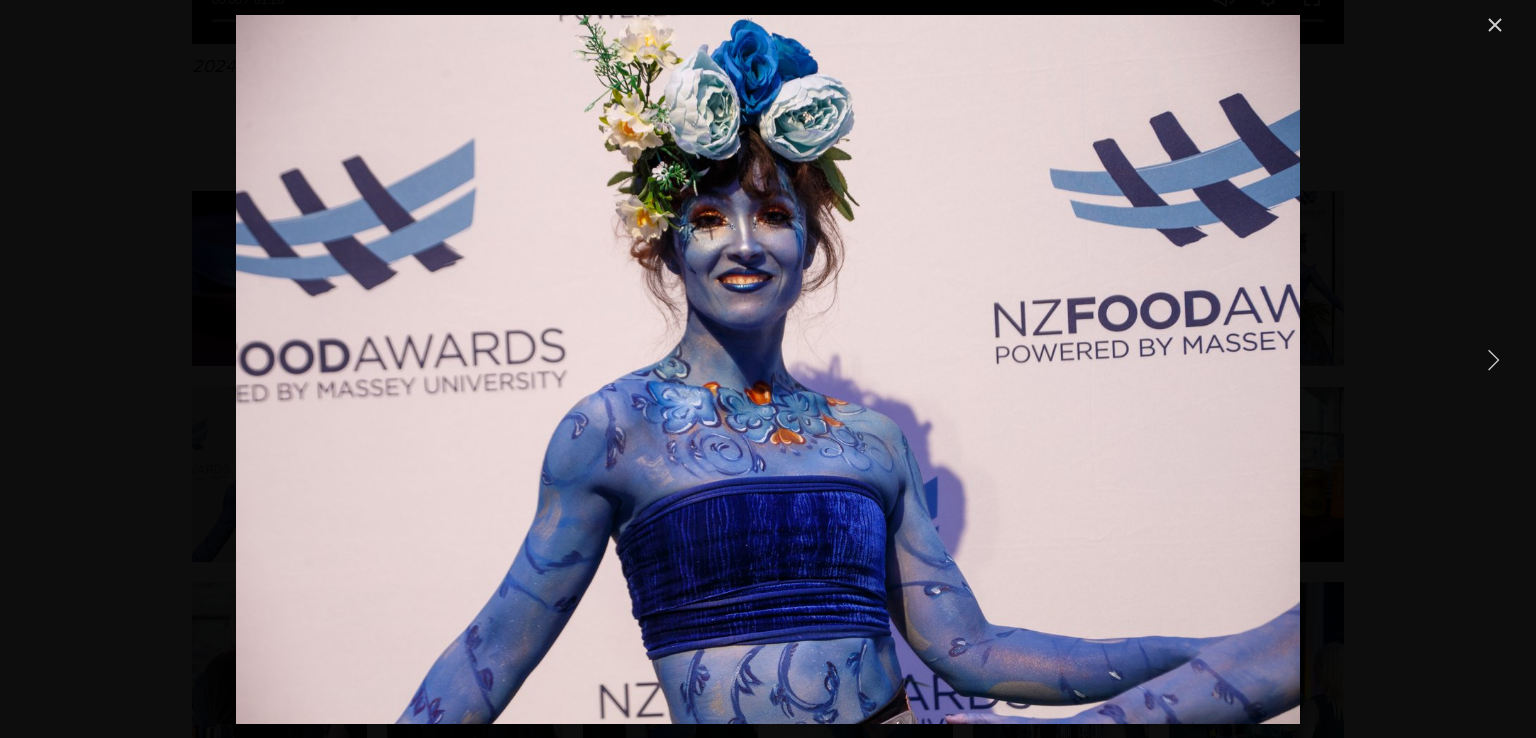 click at bounding box center [1493, 359] 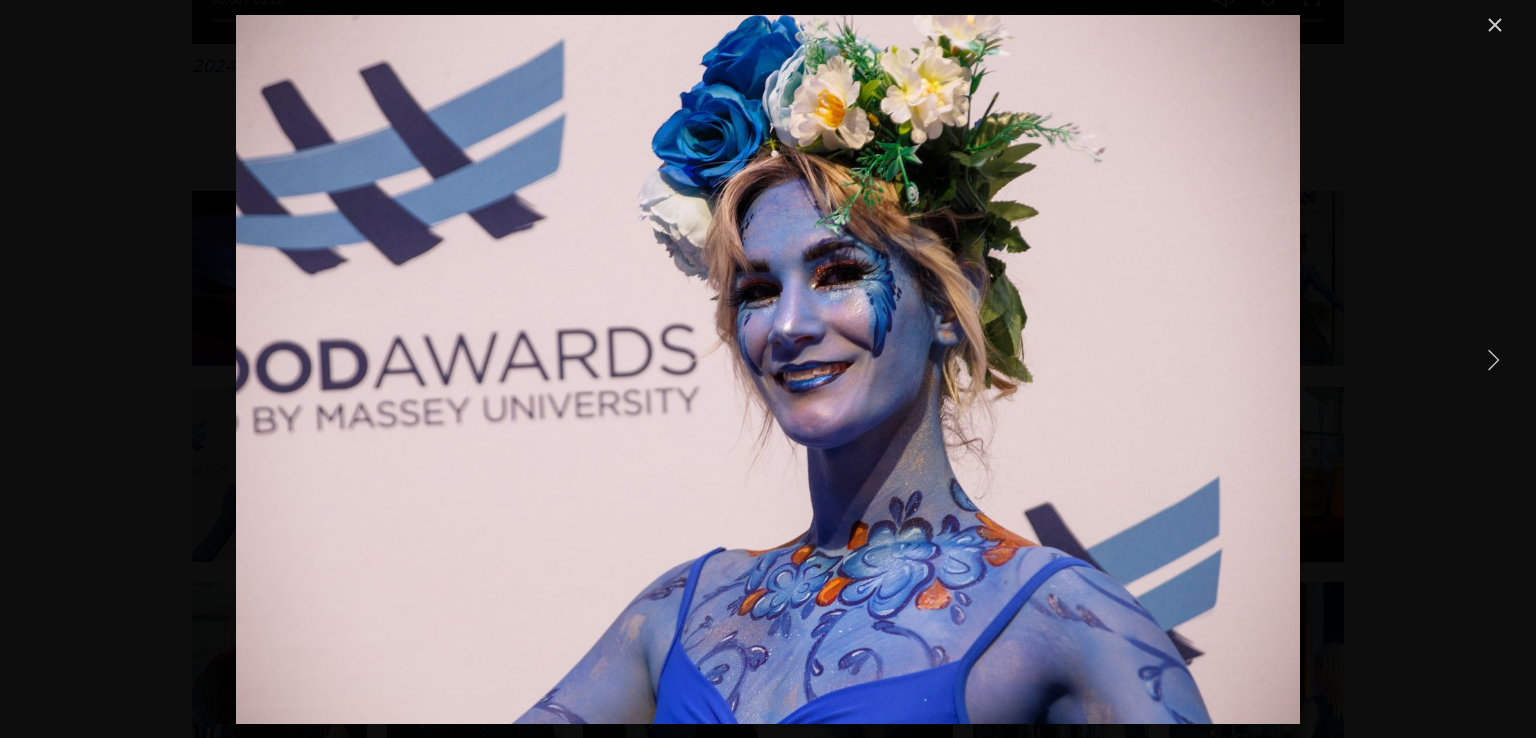 click at bounding box center [1493, 359] 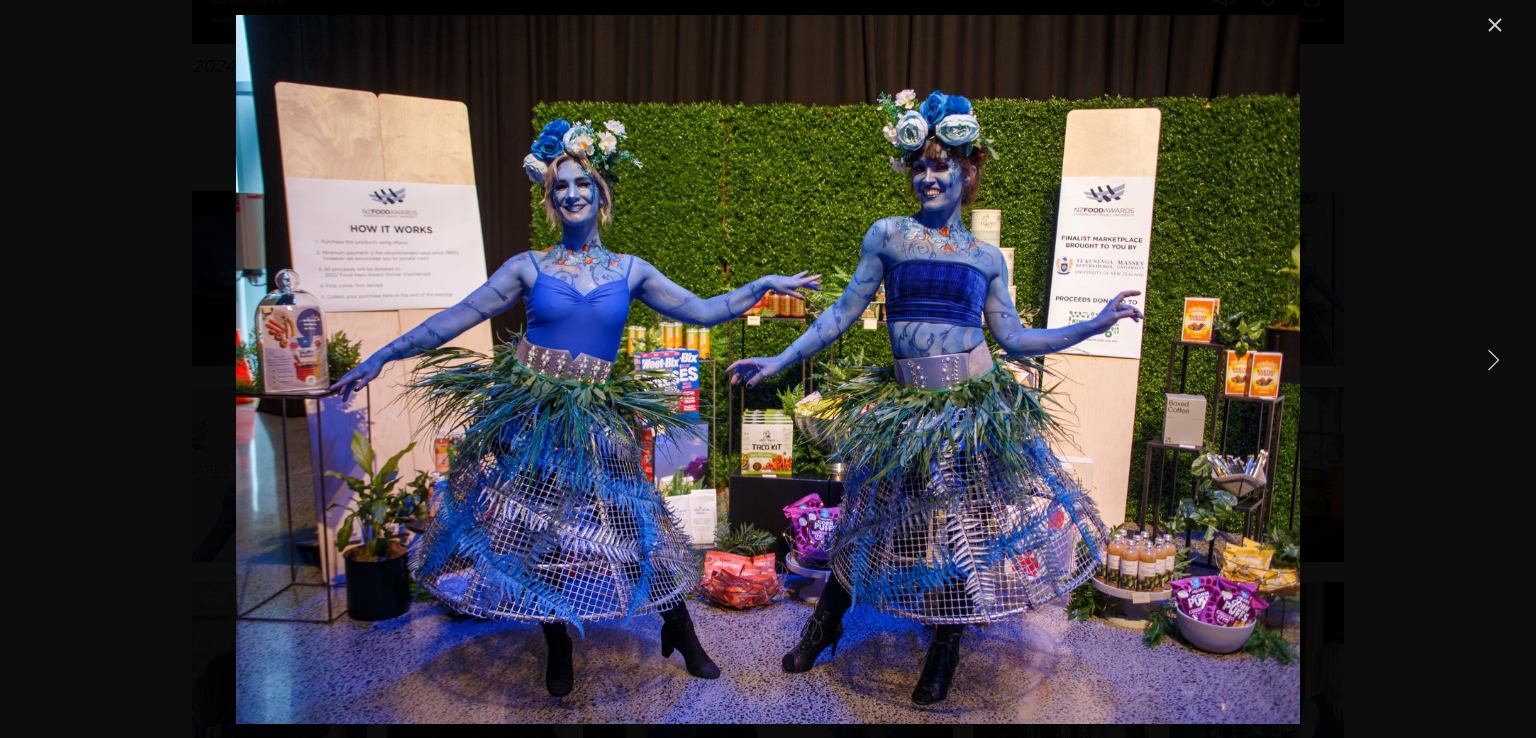 click at bounding box center (1493, 359) 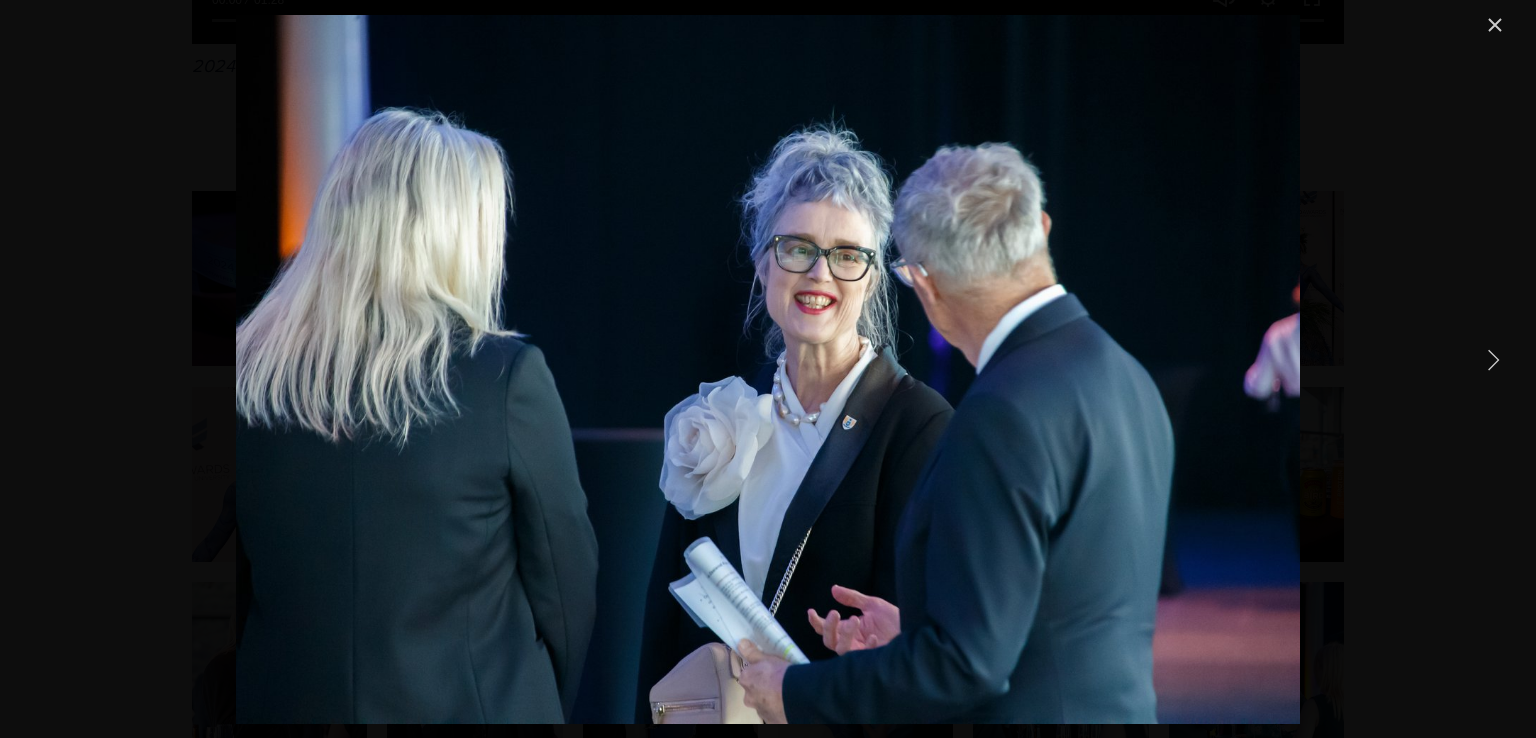 click at bounding box center (1493, 359) 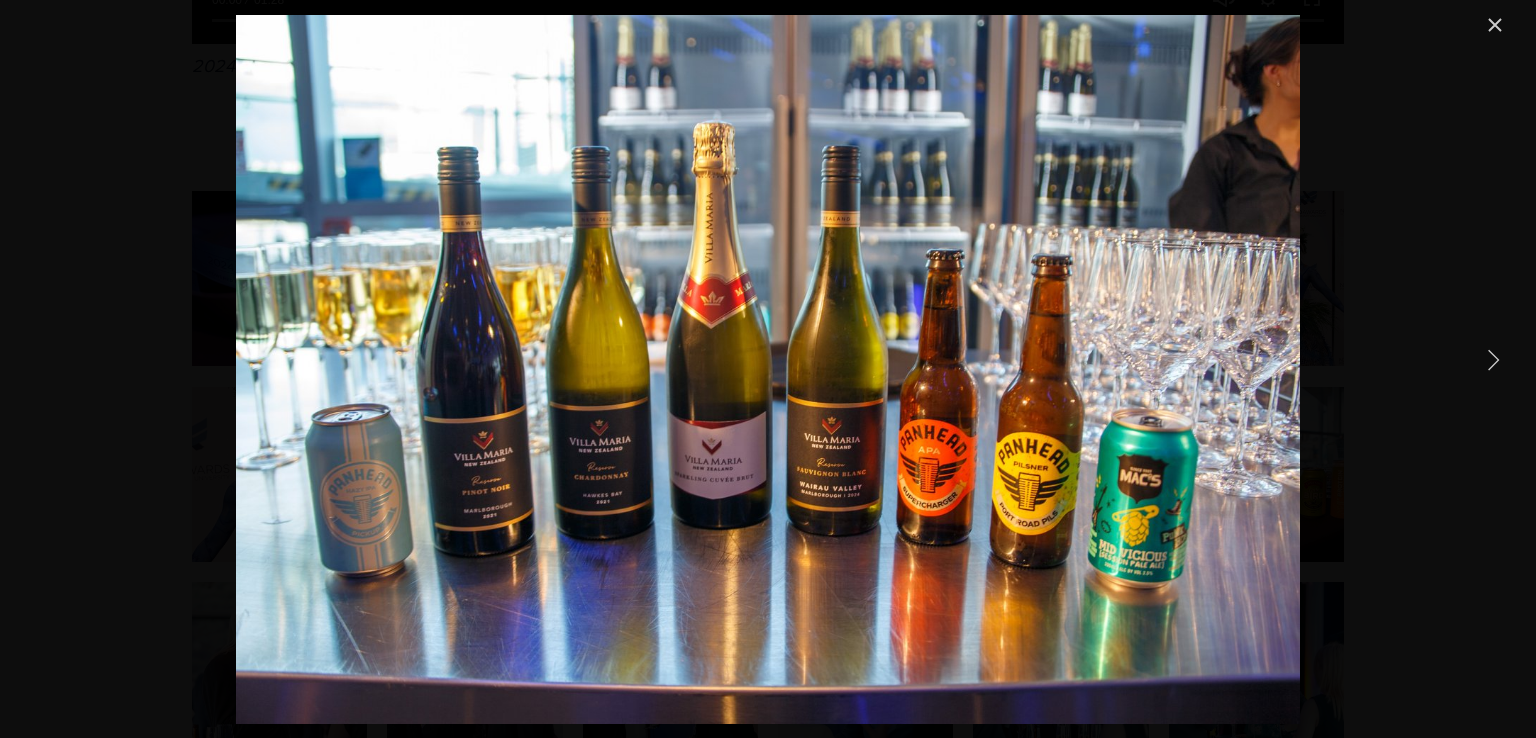 click at bounding box center [1493, 359] 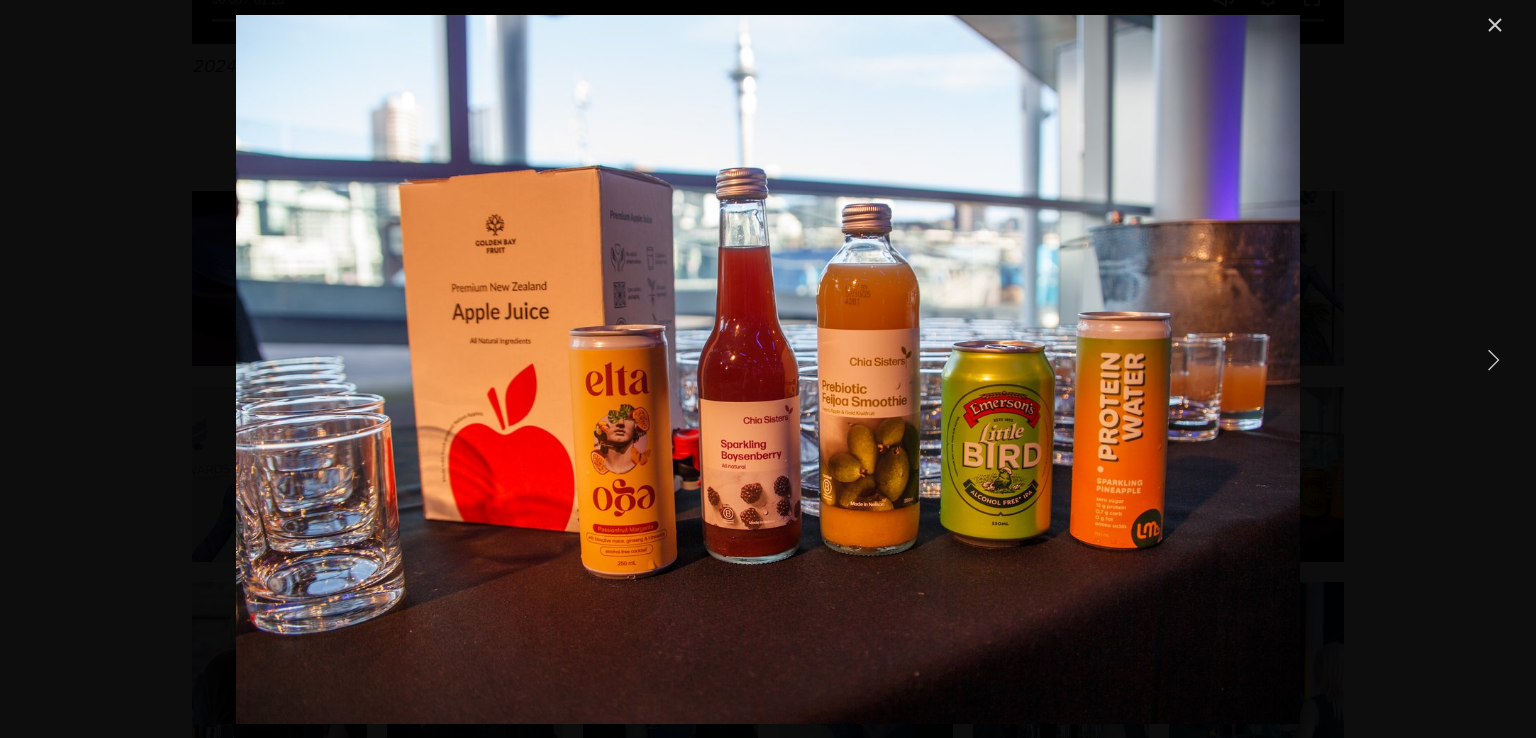 click at bounding box center (1493, 359) 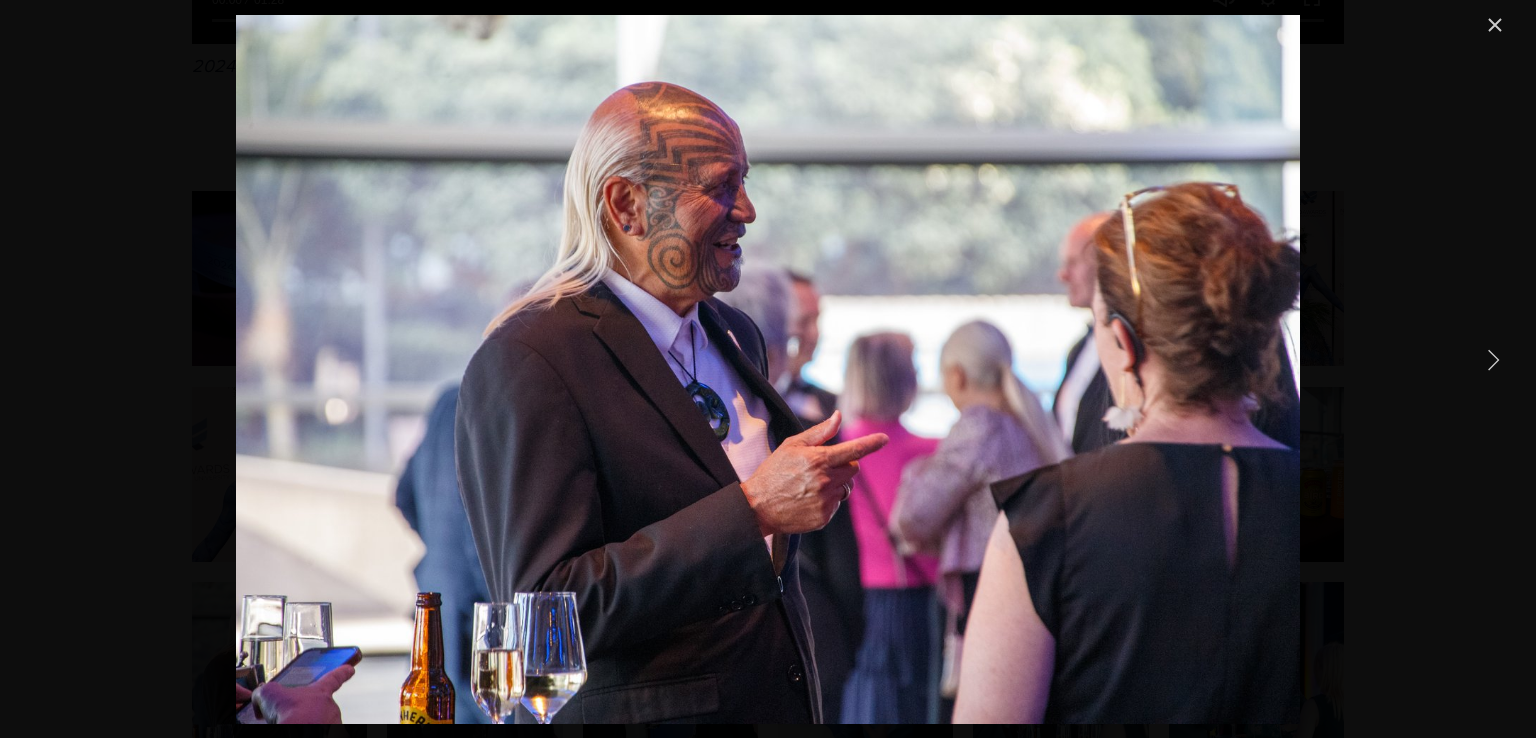click at bounding box center (1493, 359) 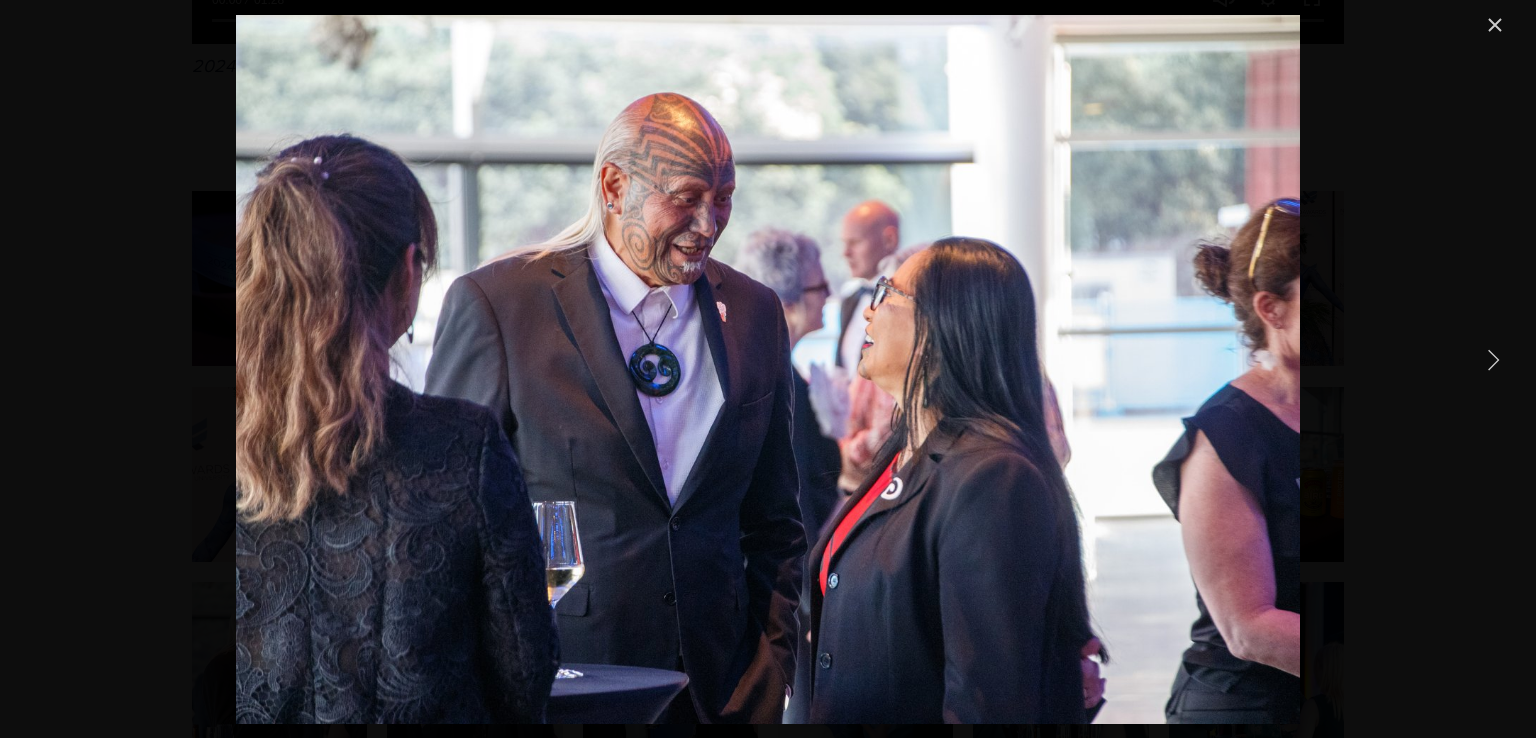 click at bounding box center [1493, 359] 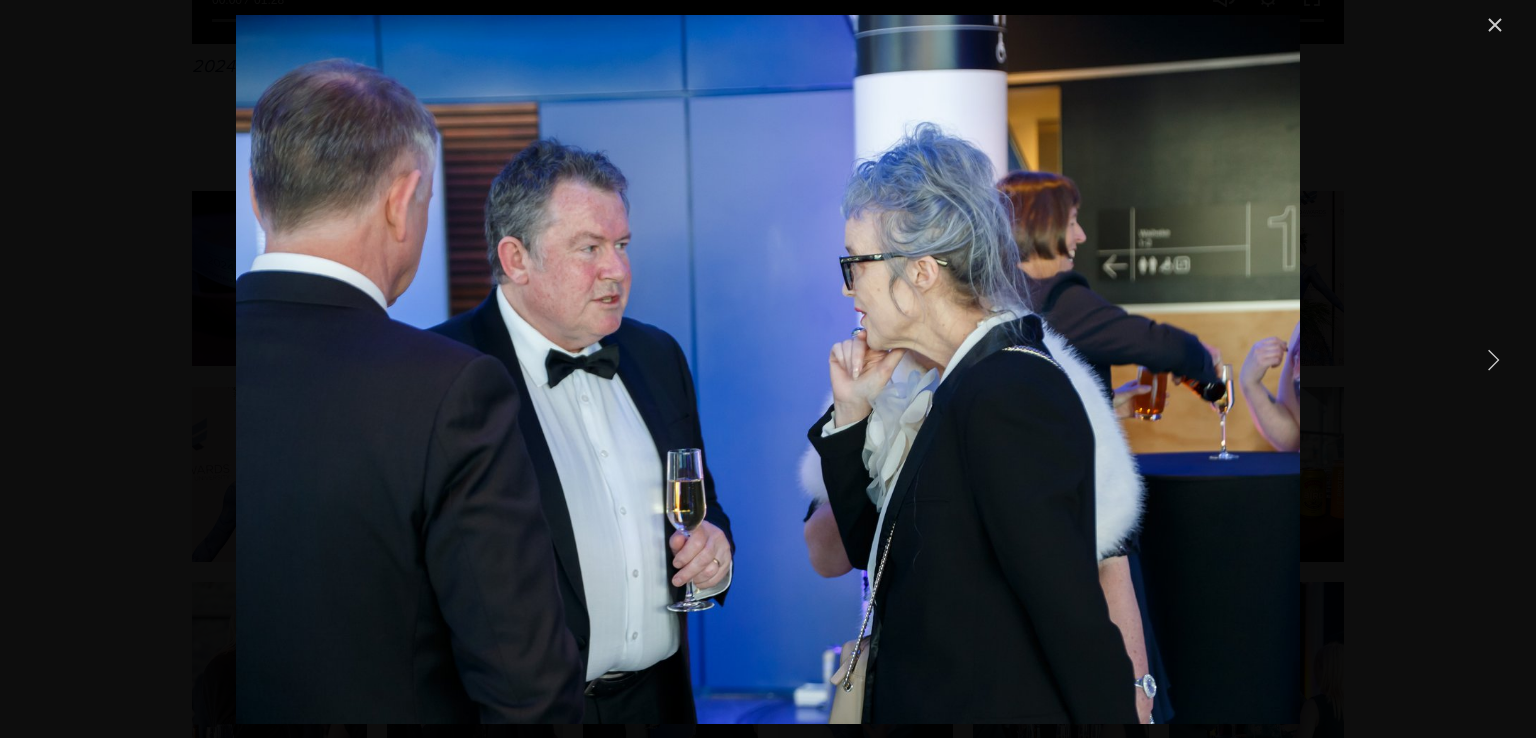click at bounding box center [1493, 359] 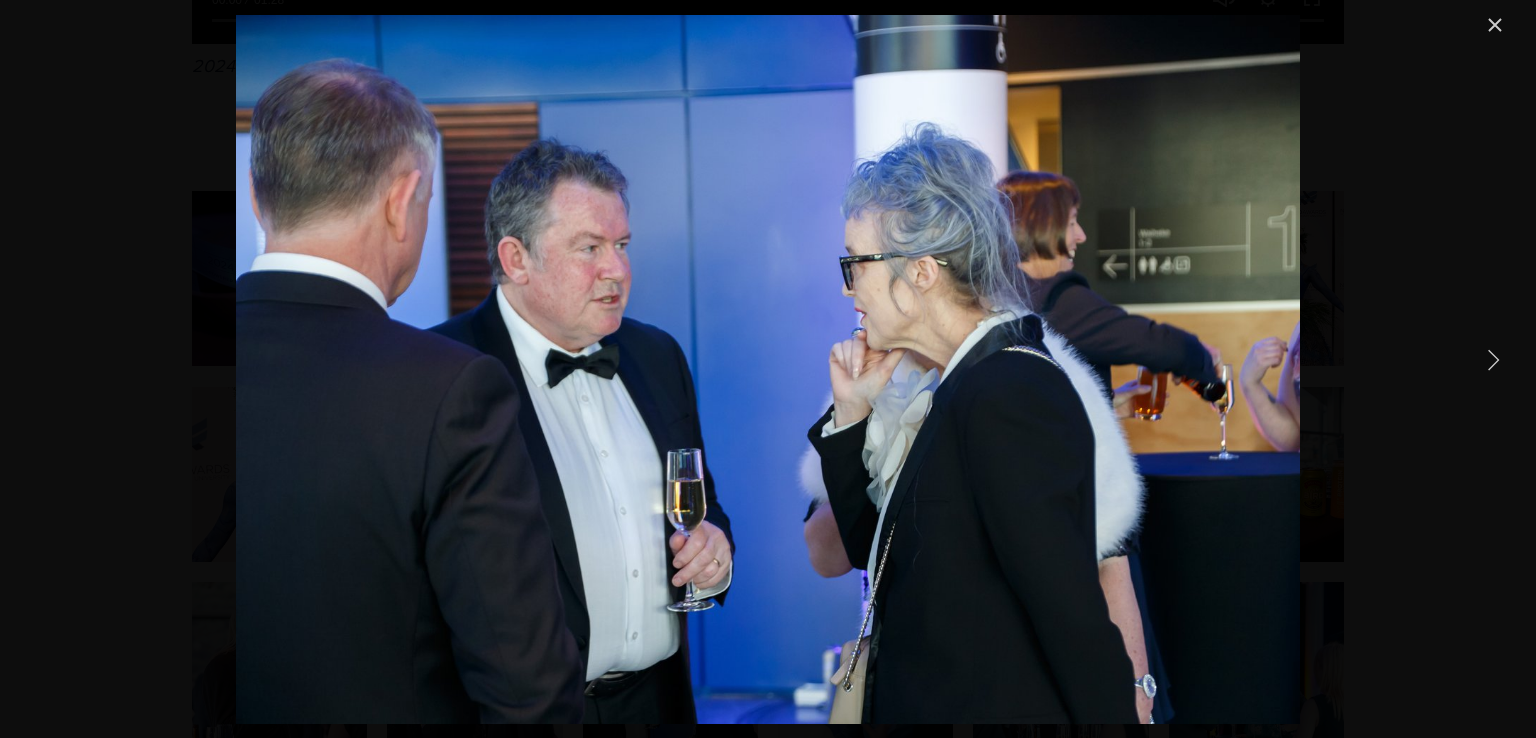 click at bounding box center (1493, 359) 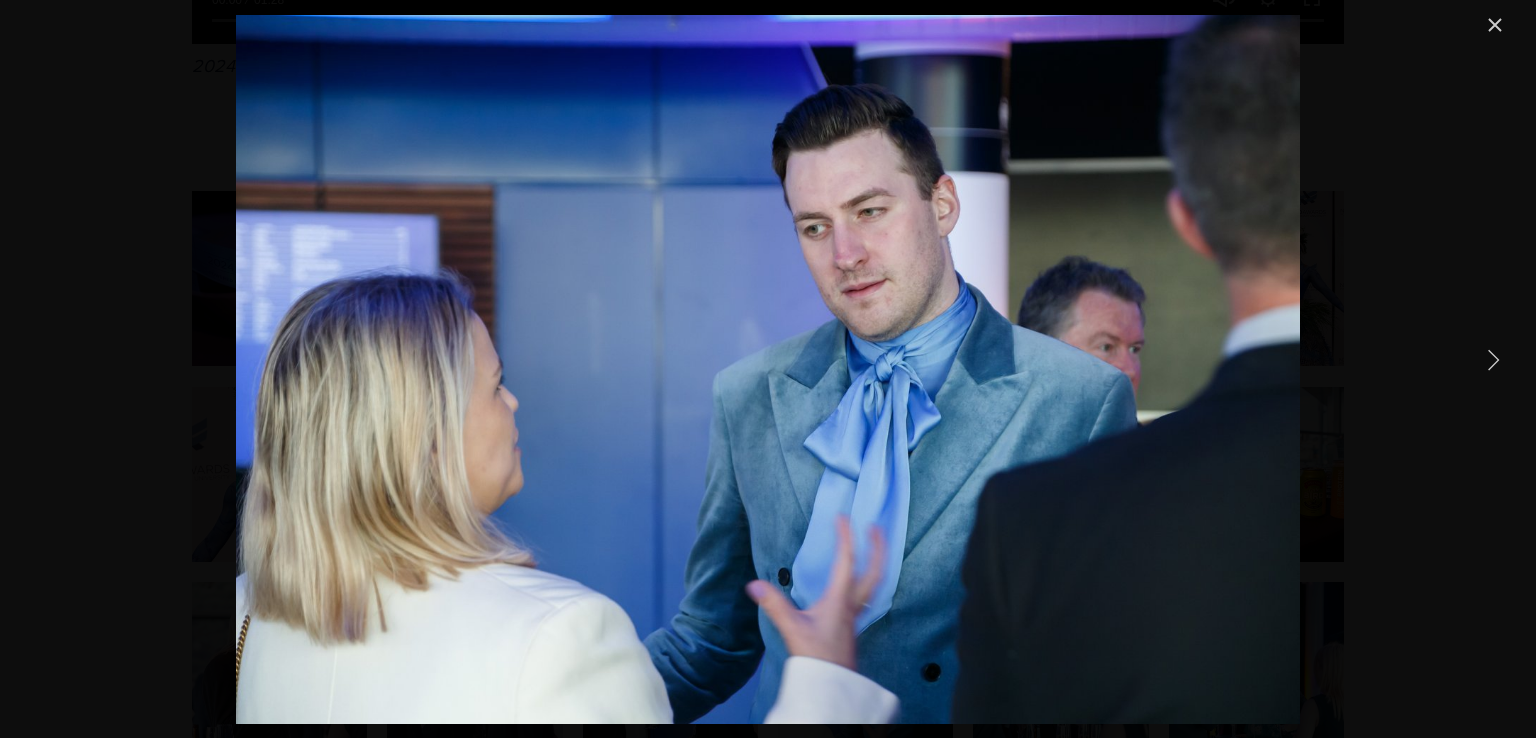 click at bounding box center (1493, 359) 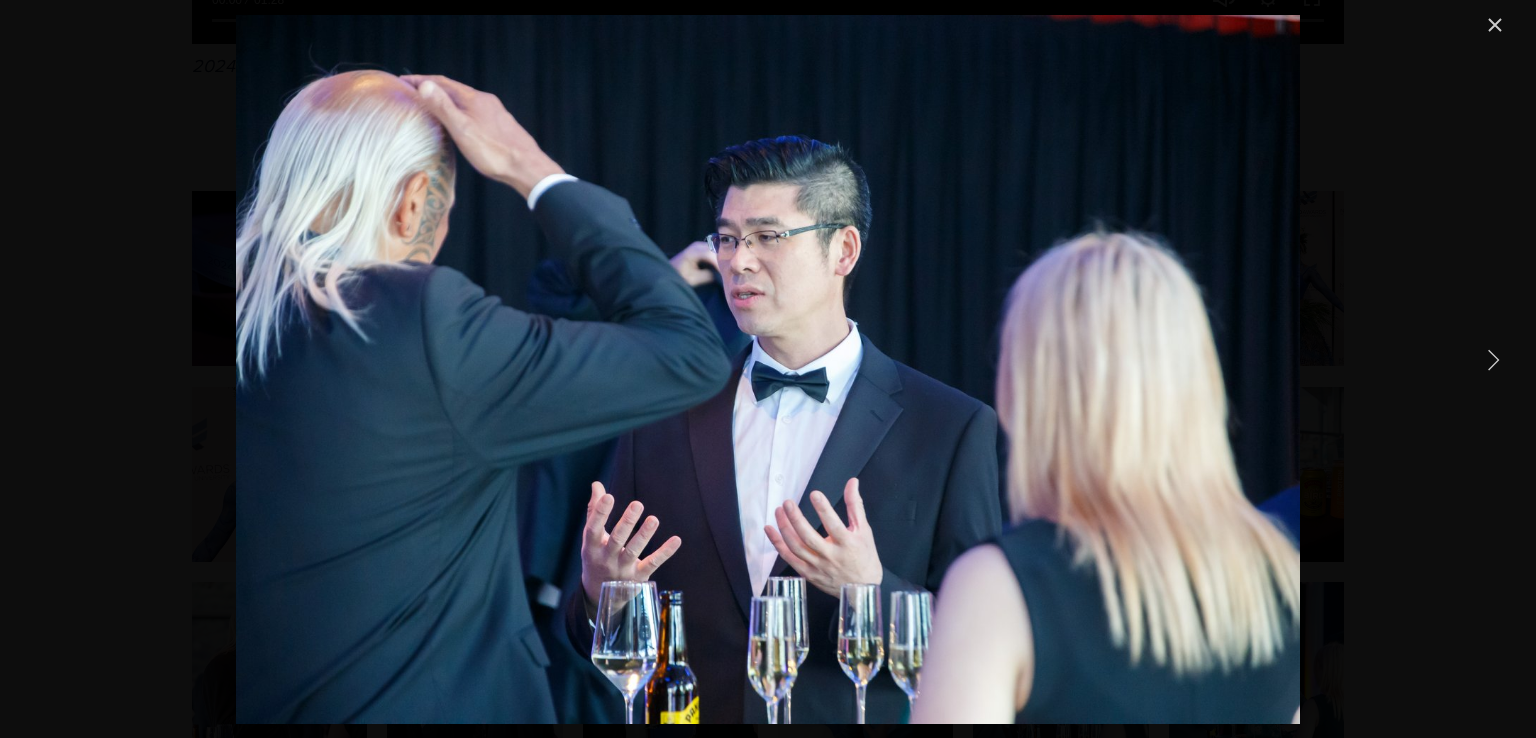 click at bounding box center (1493, 359) 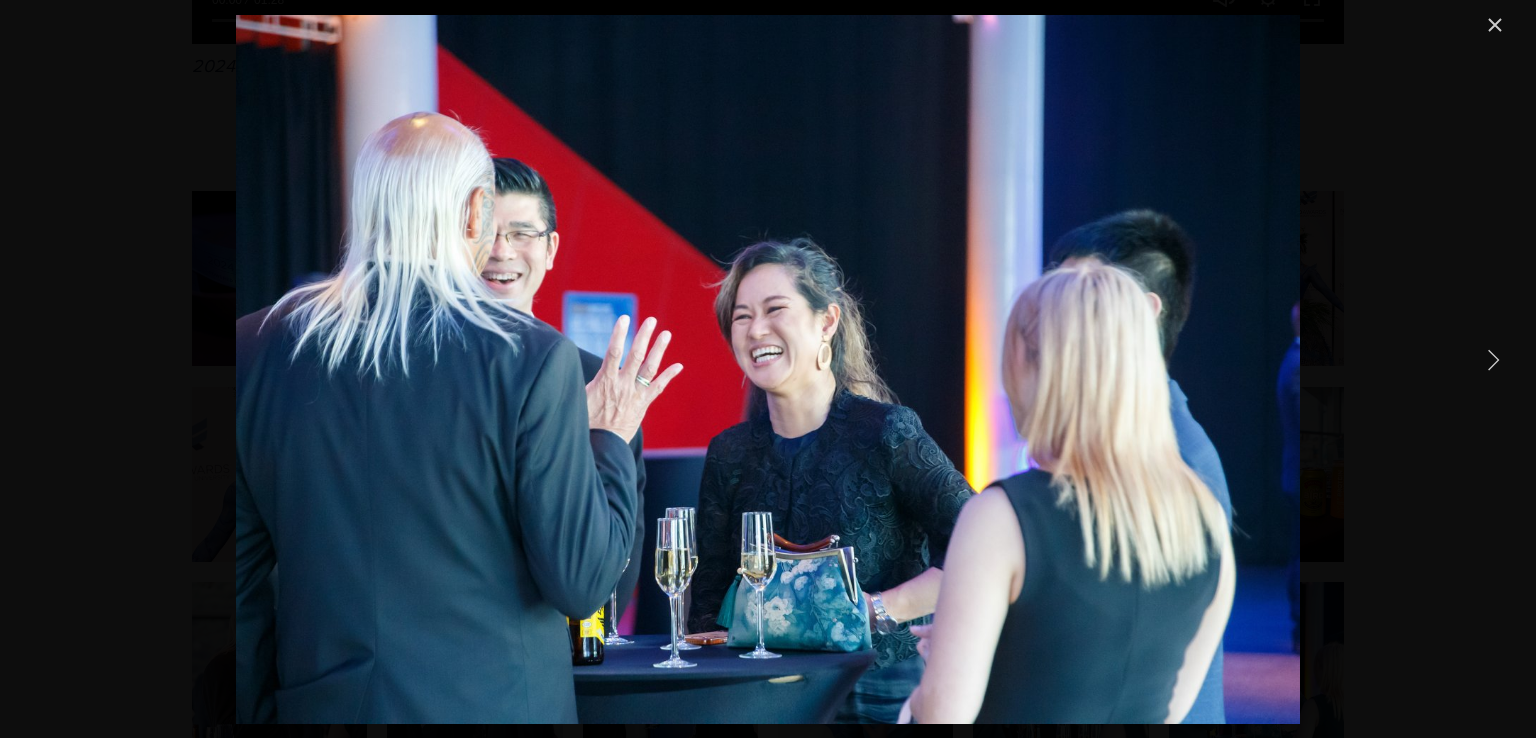 click at bounding box center [1493, 359] 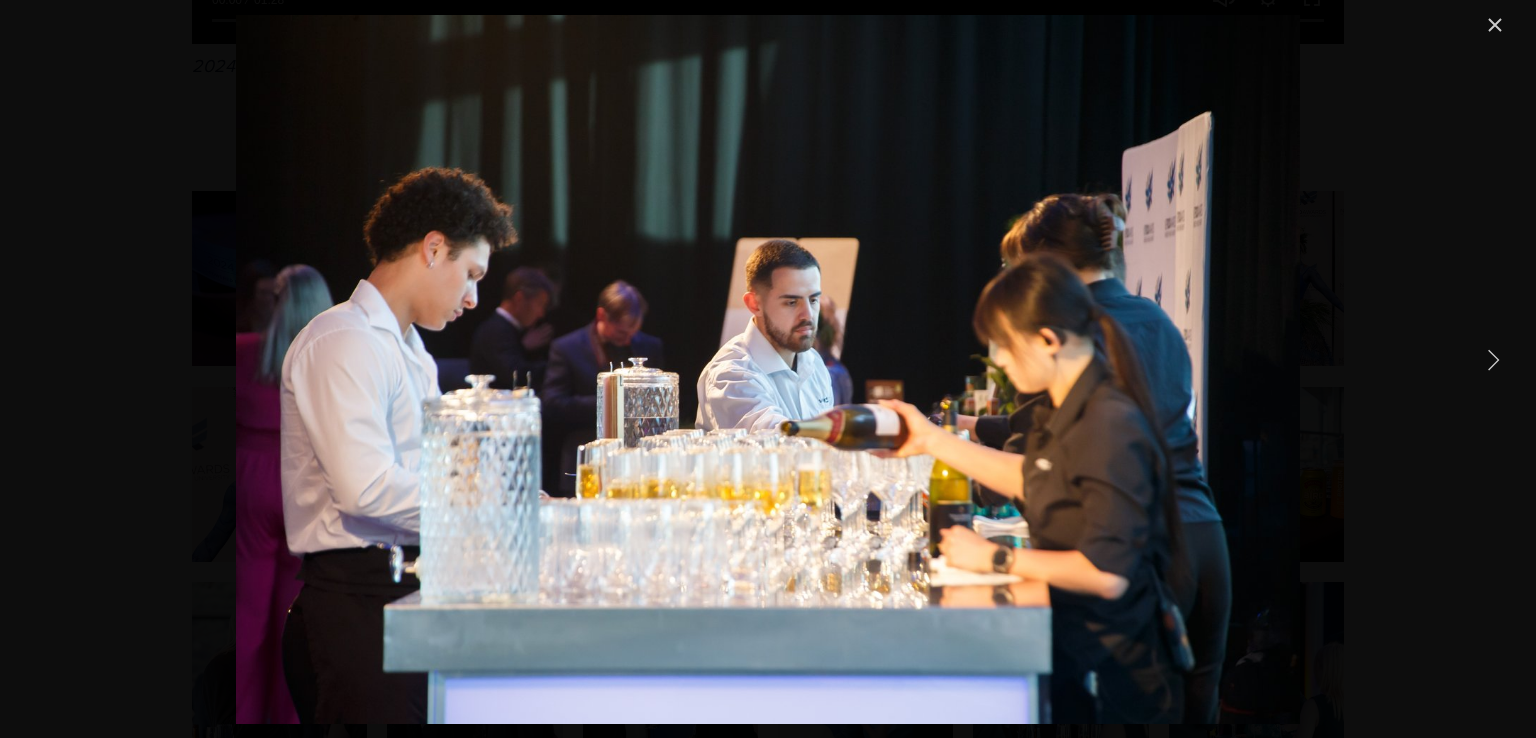 click at bounding box center (1493, 359) 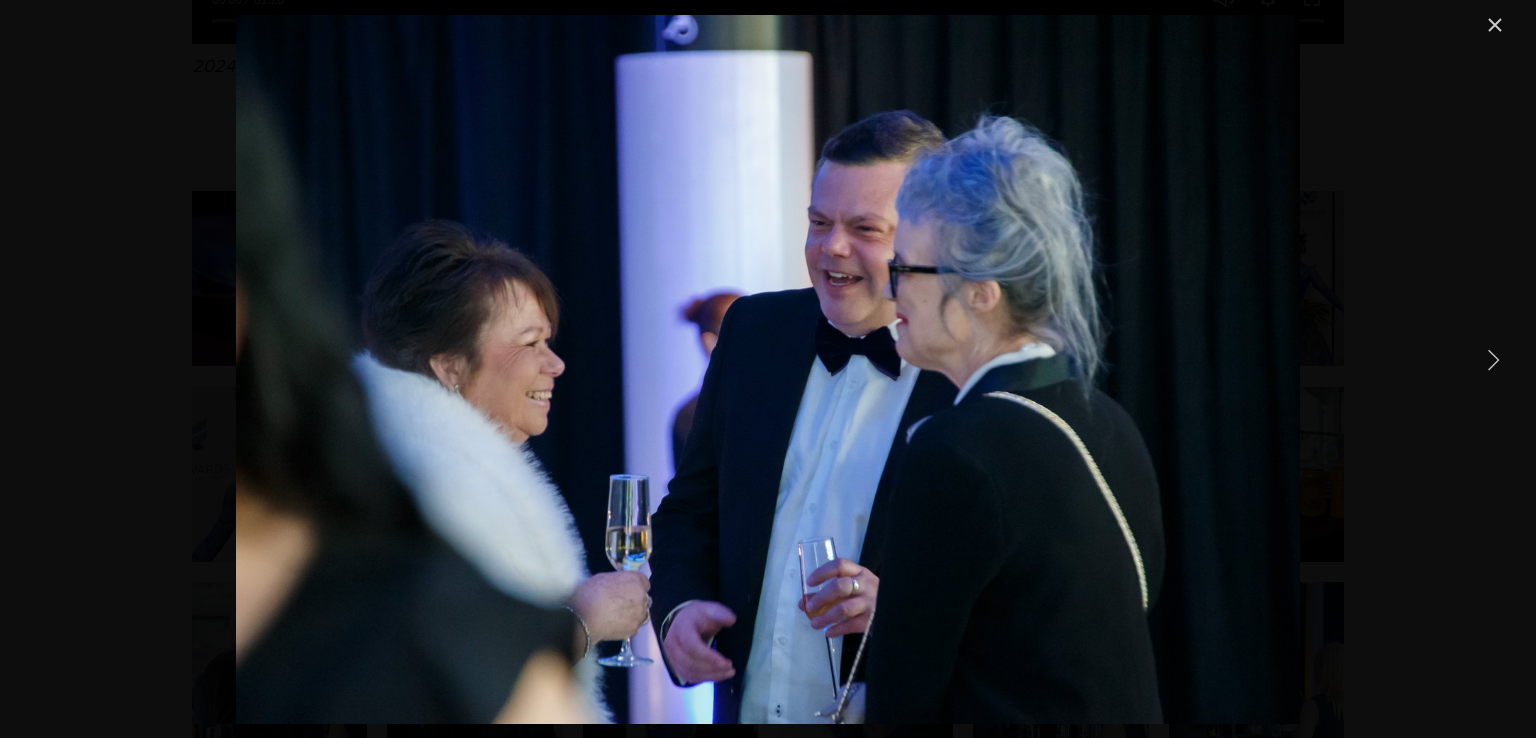 click at bounding box center [1493, 359] 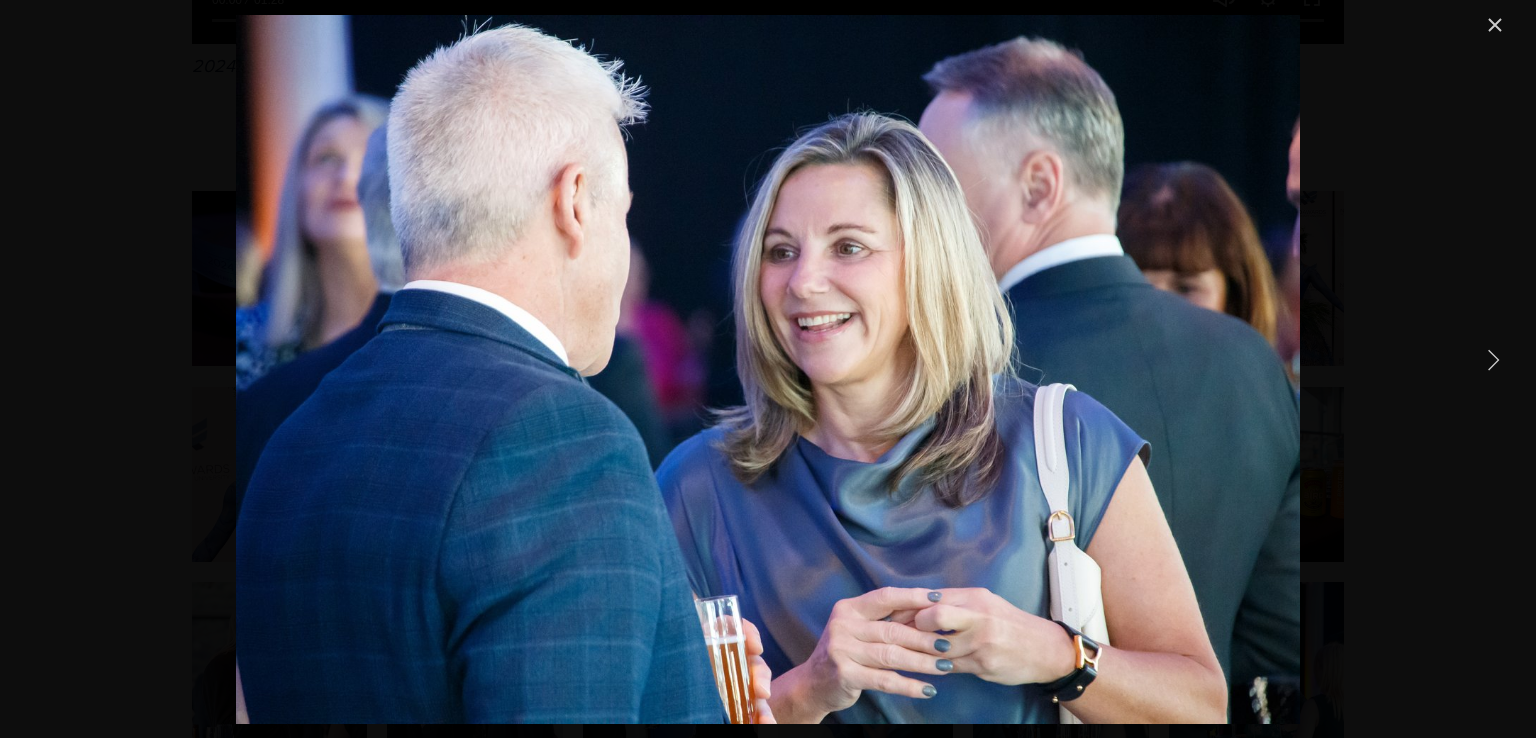 click at bounding box center (1493, 359) 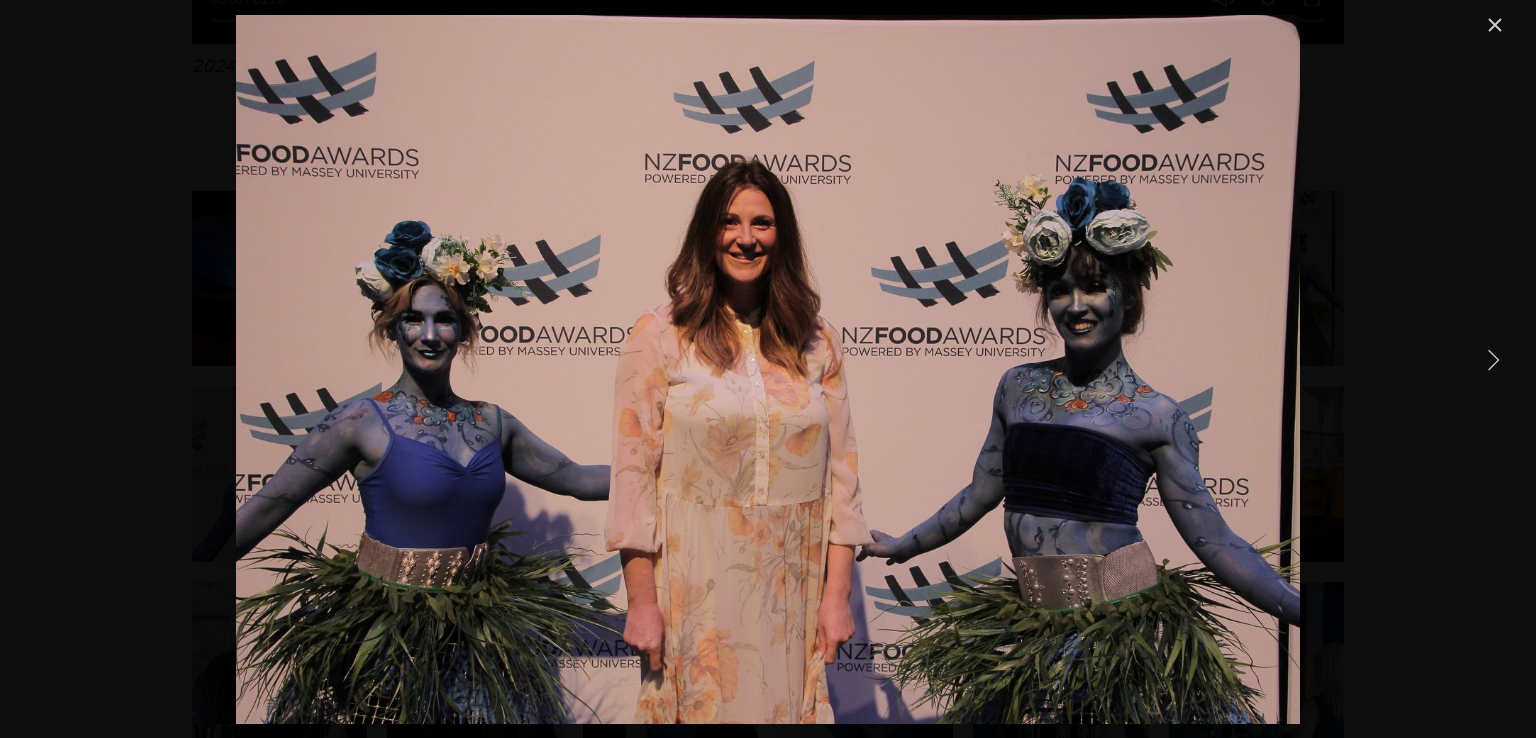 click at bounding box center [1493, 359] 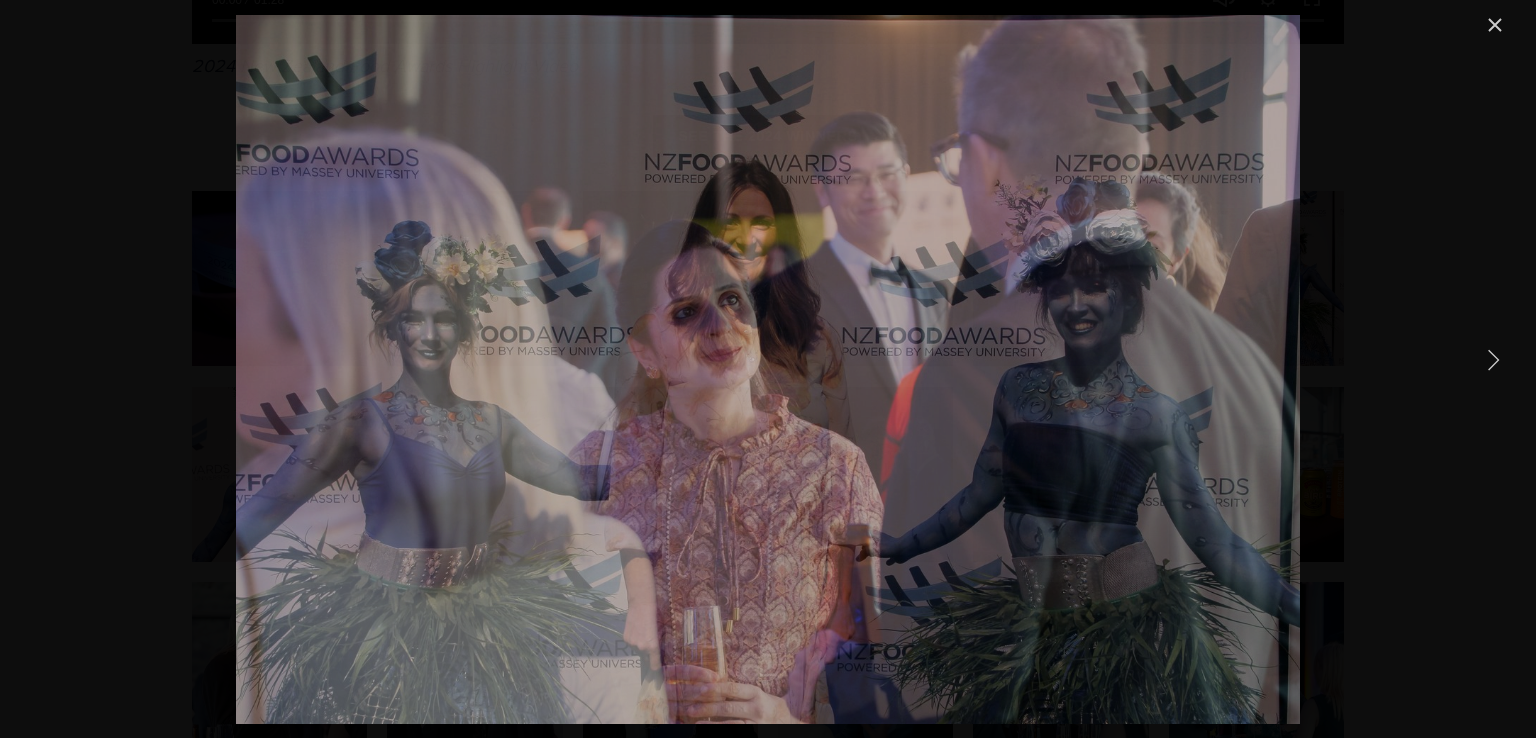 click at bounding box center [1493, 359] 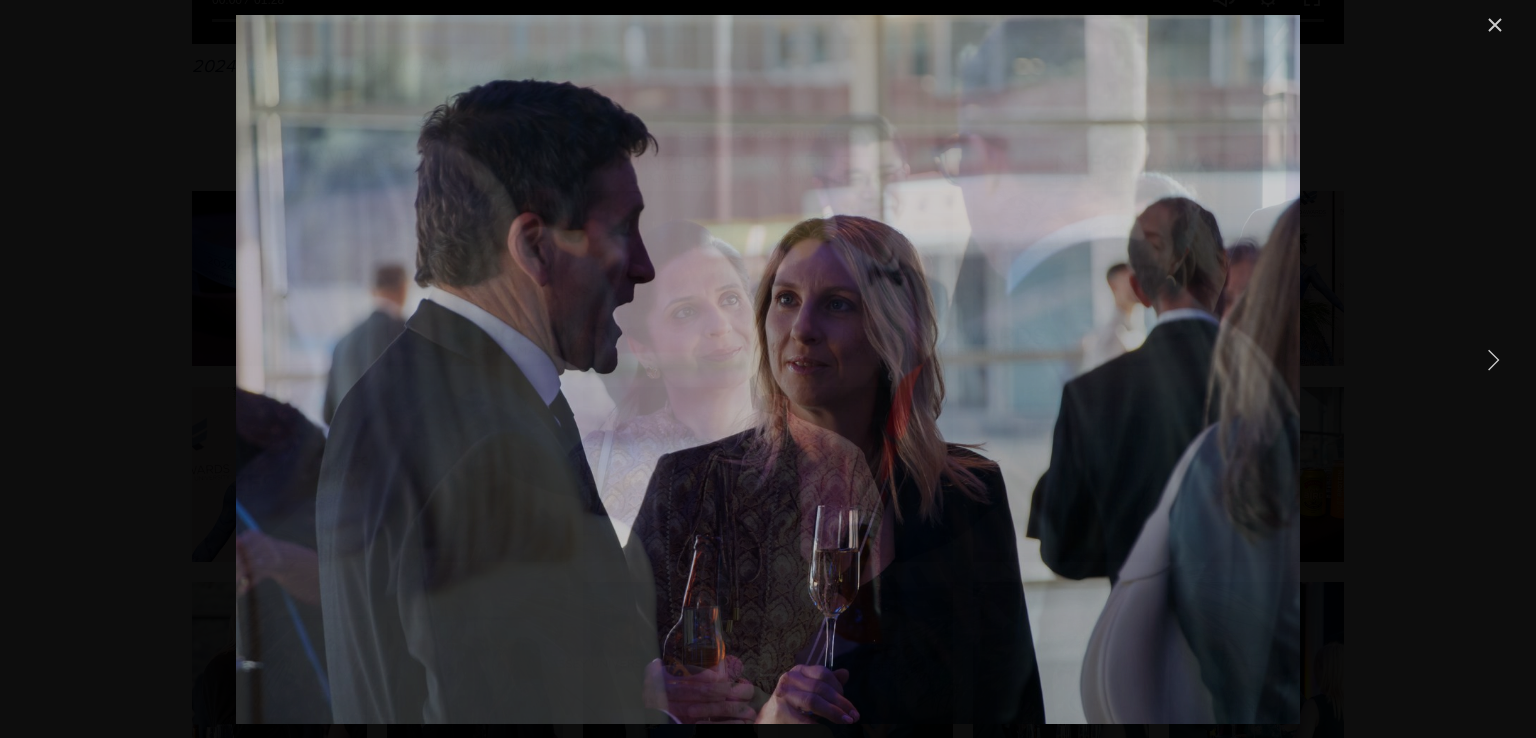 click at bounding box center (1493, 359) 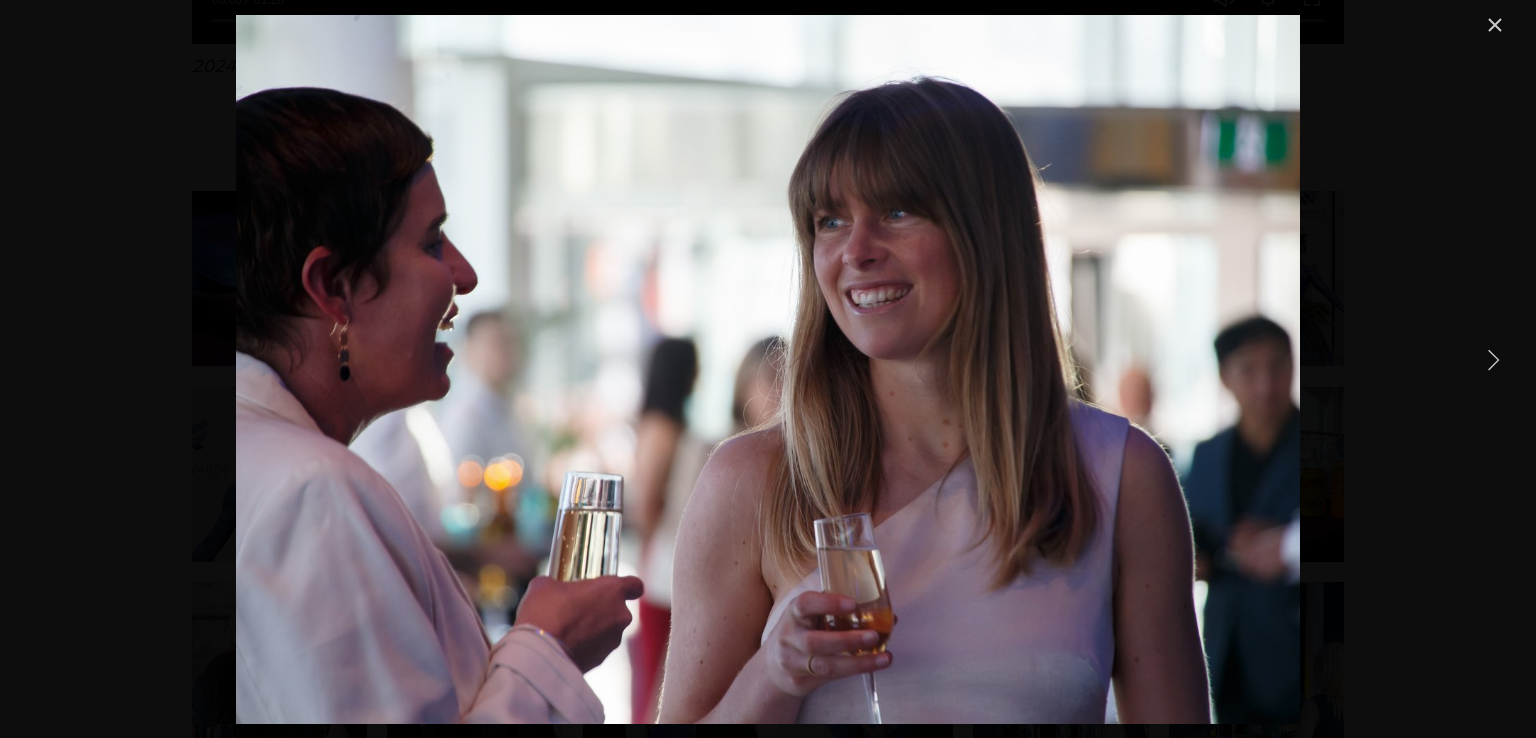 click at bounding box center [1493, 359] 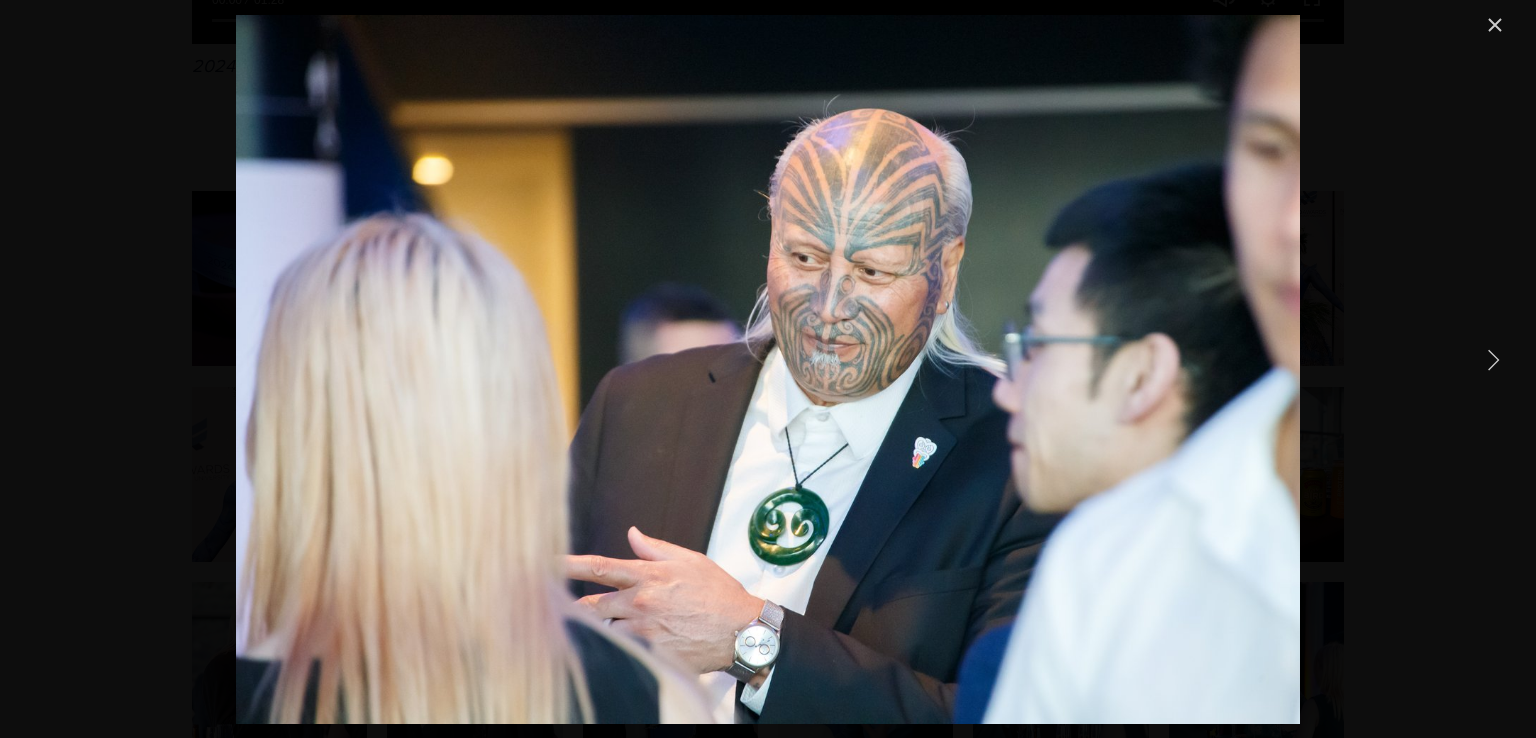 click at bounding box center (1493, 359) 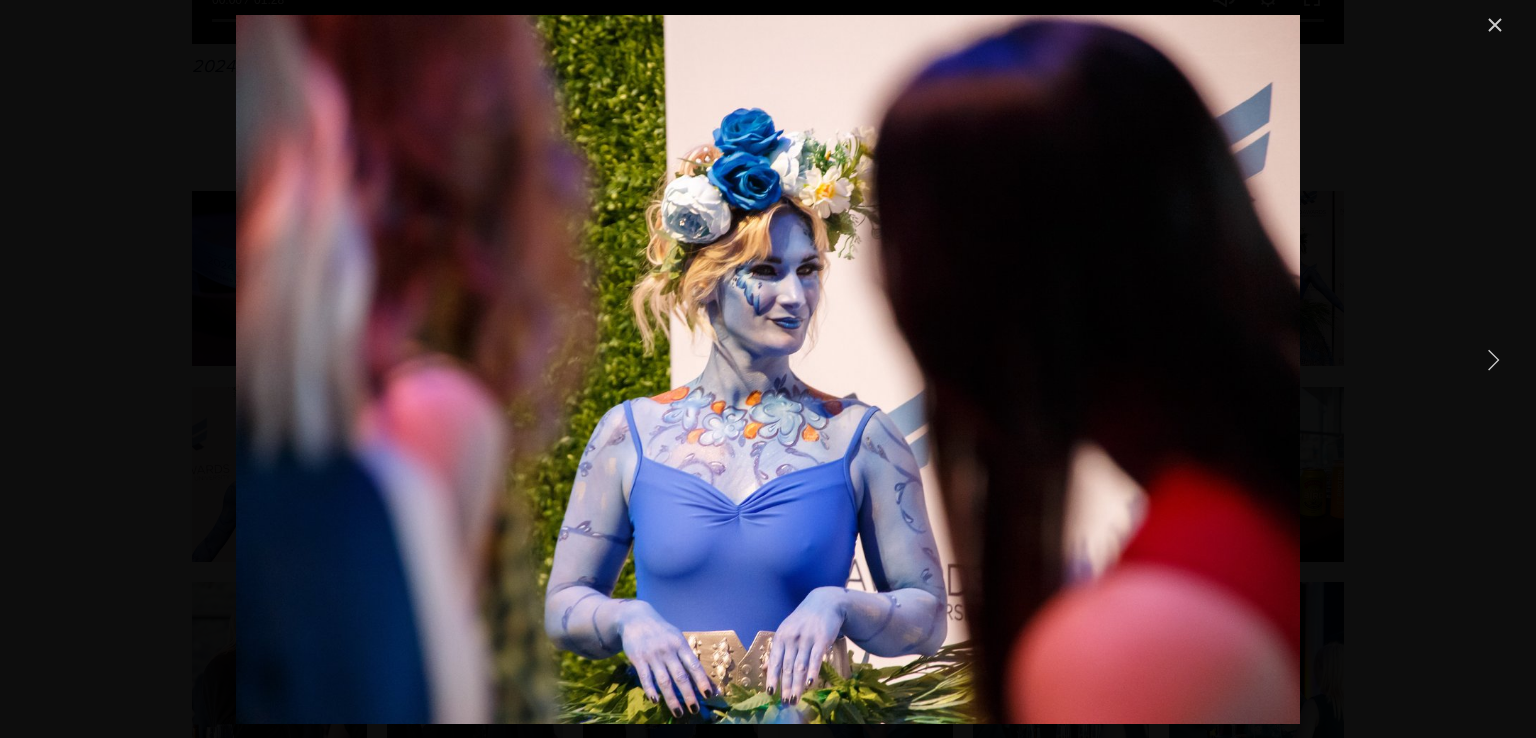 click at bounding box center [1493, 359] 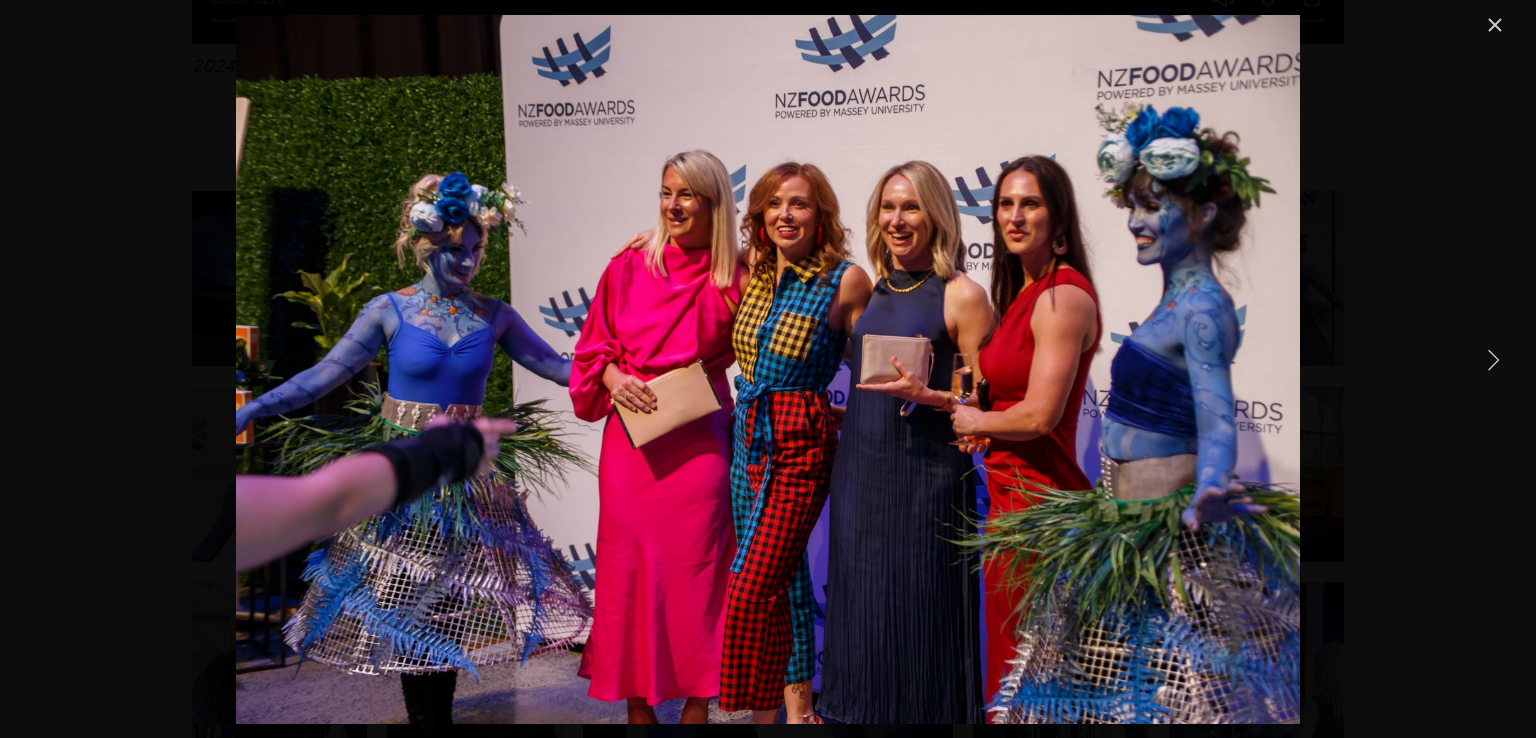 click at bounding box center (1493, 359) 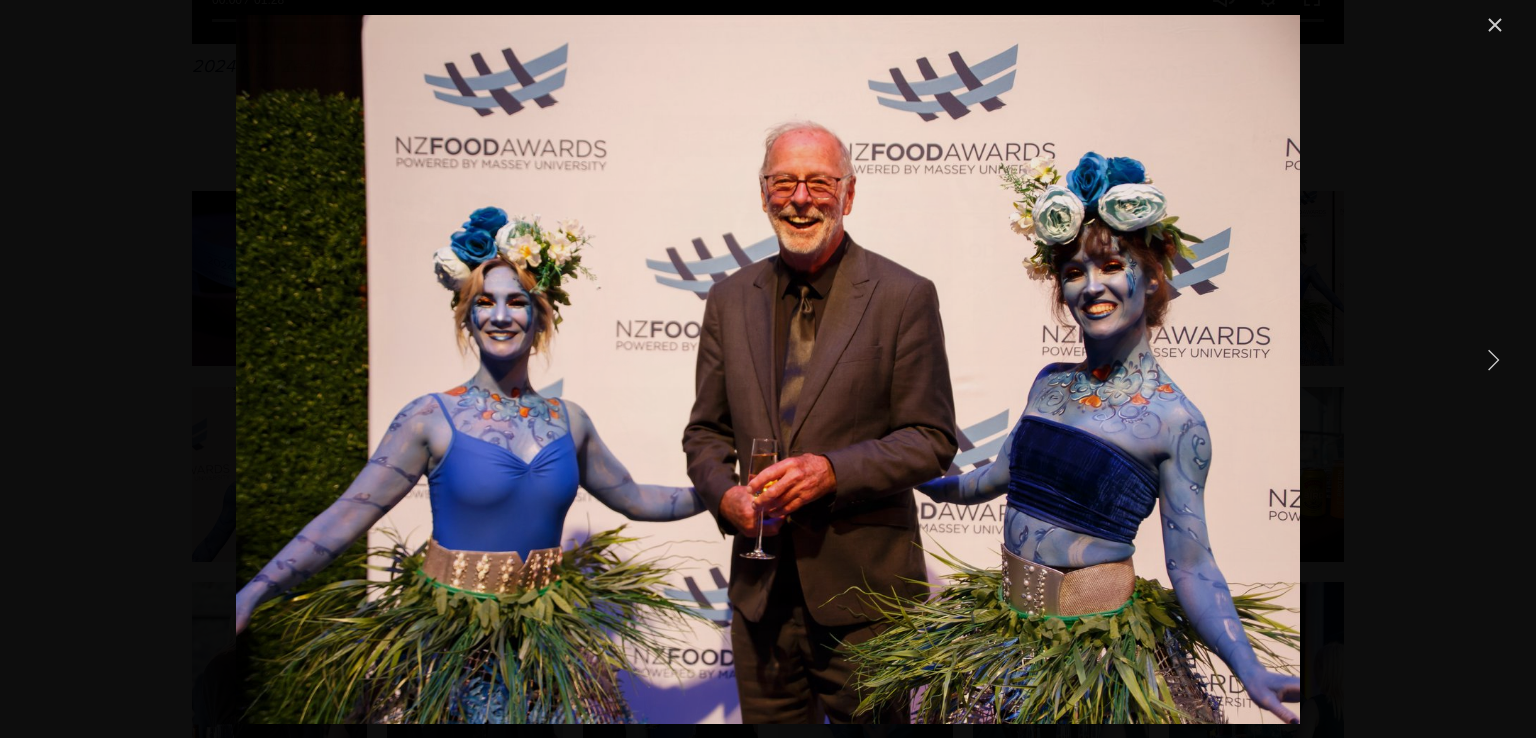 click at bounding box center (1493, 359) 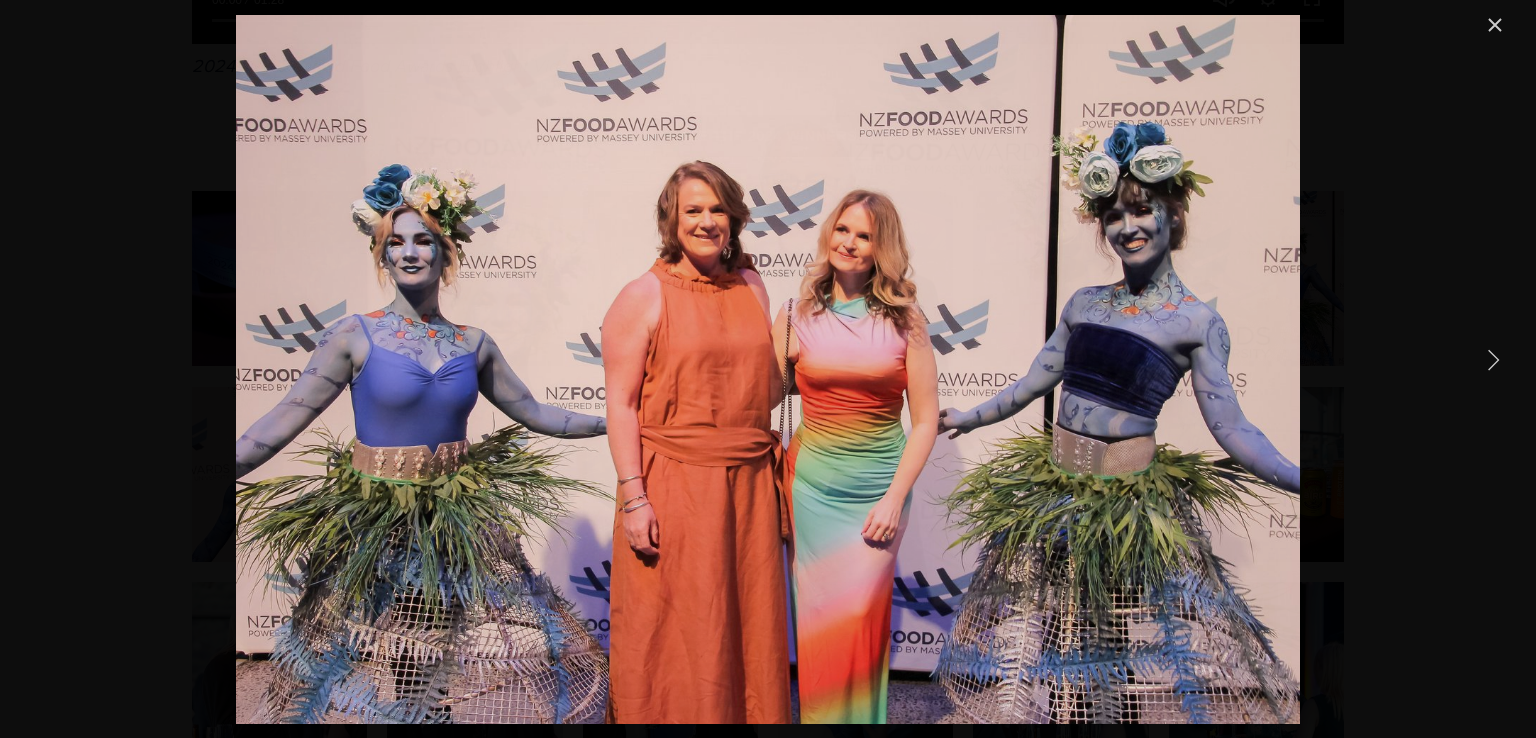click at bounding box center (1493, 359) 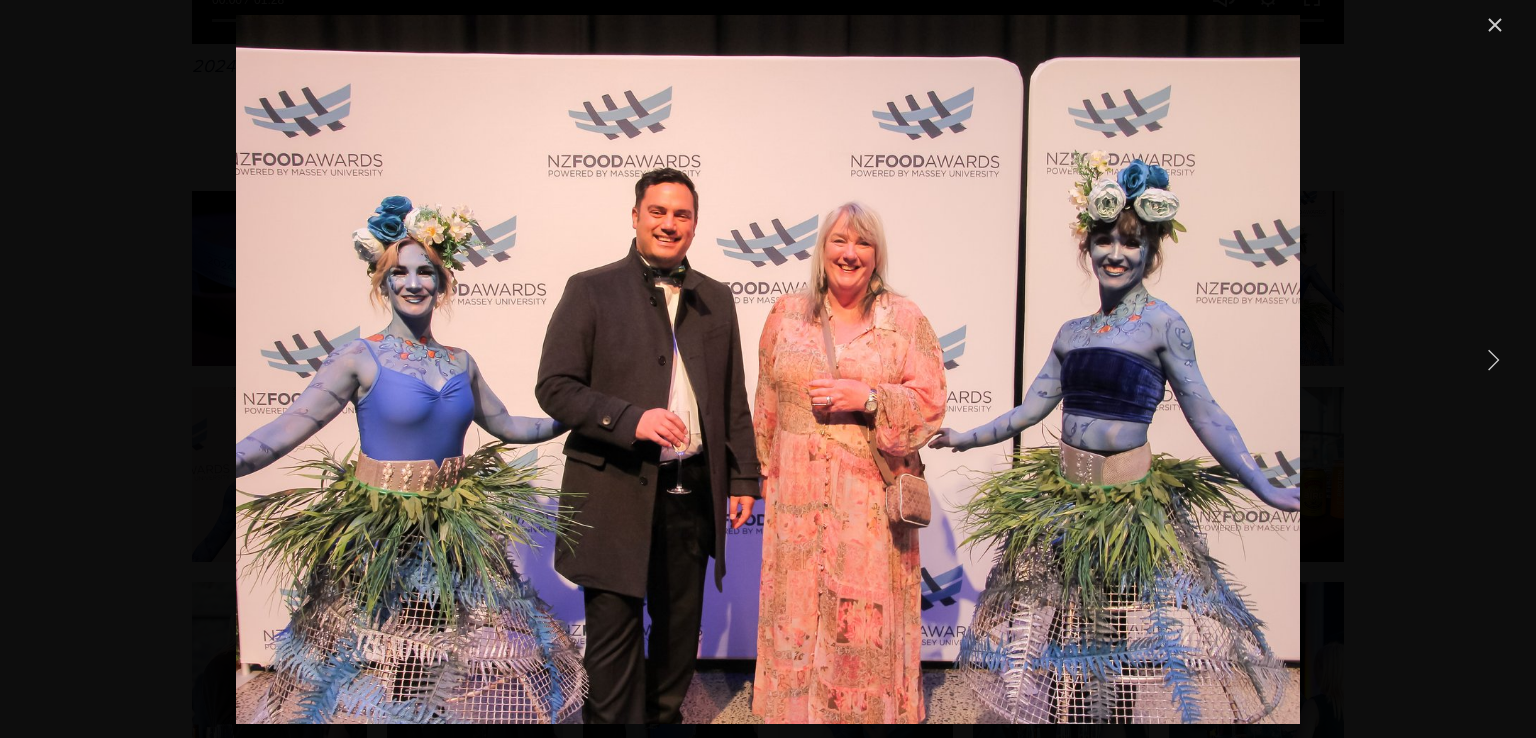 click at bounding box center [1493, 359] 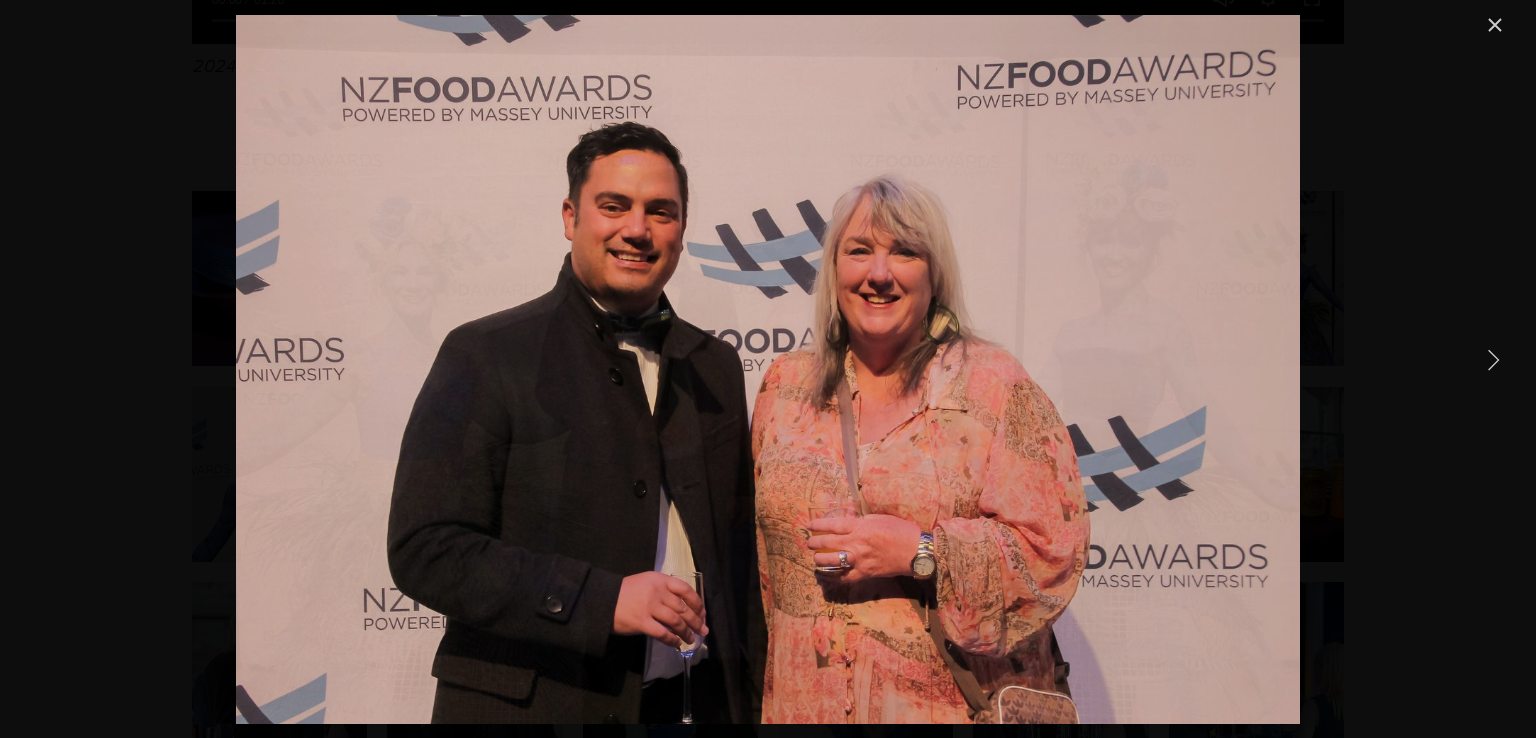 click at bounding box center [1493, 359] 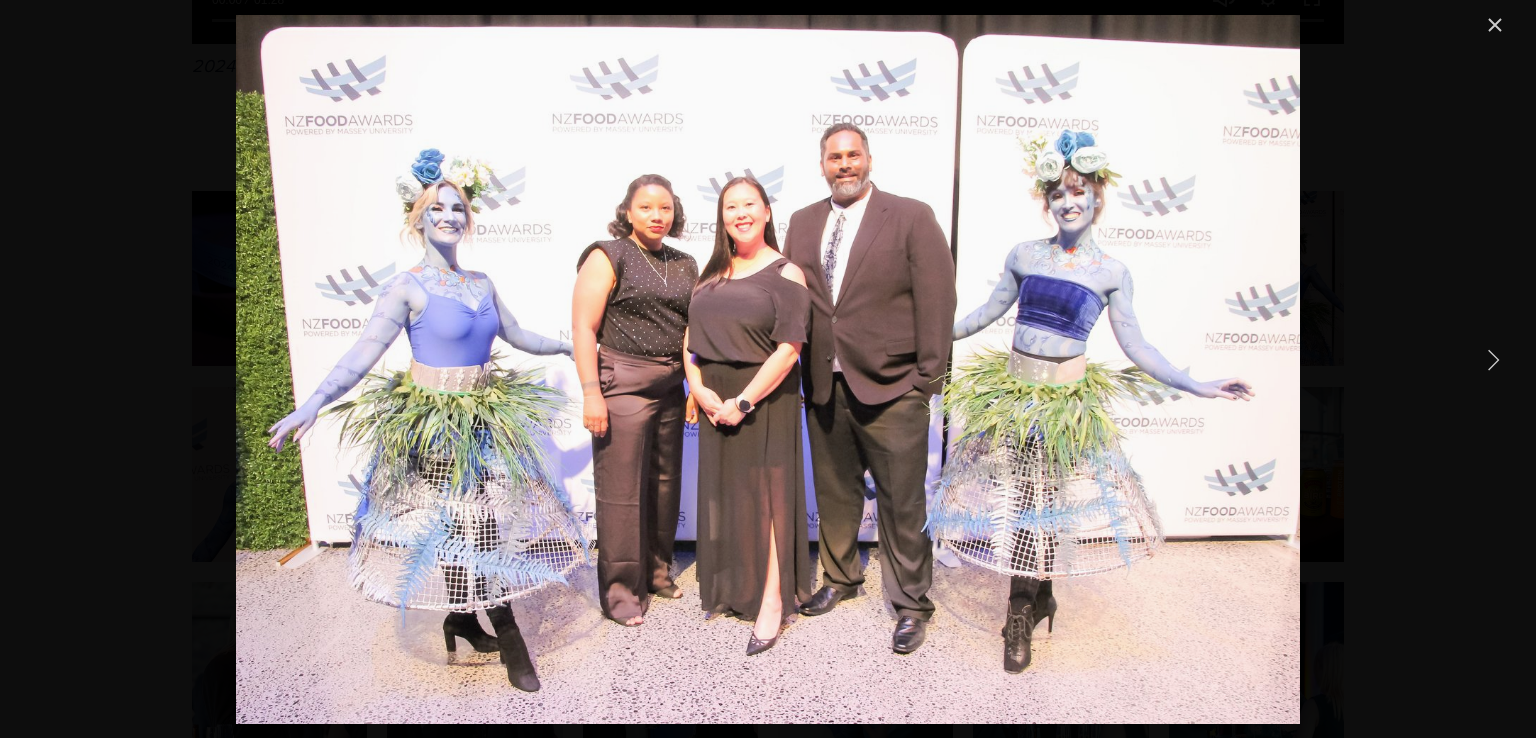 click at bounding box center (1493, 359) 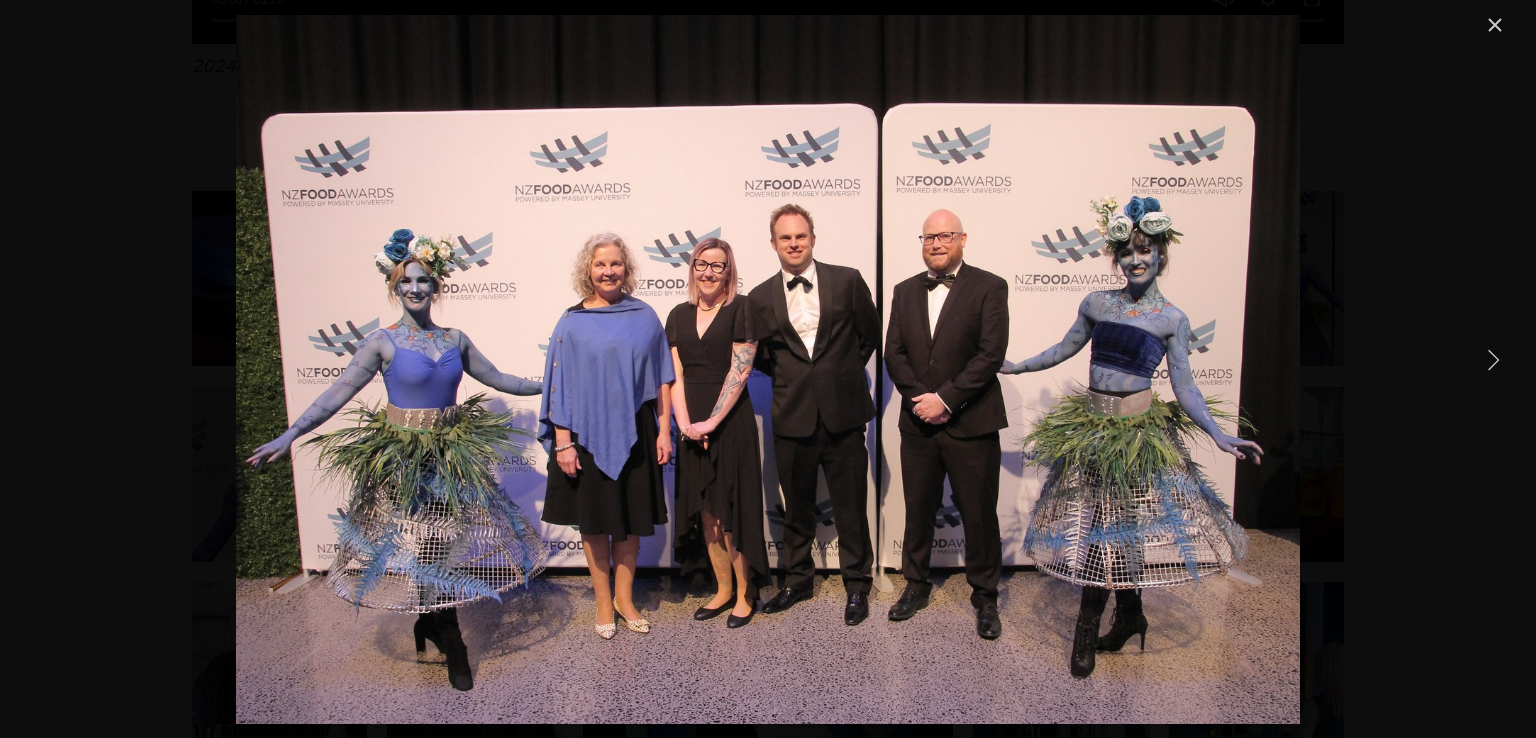 click at bounding box center (1493, 359) 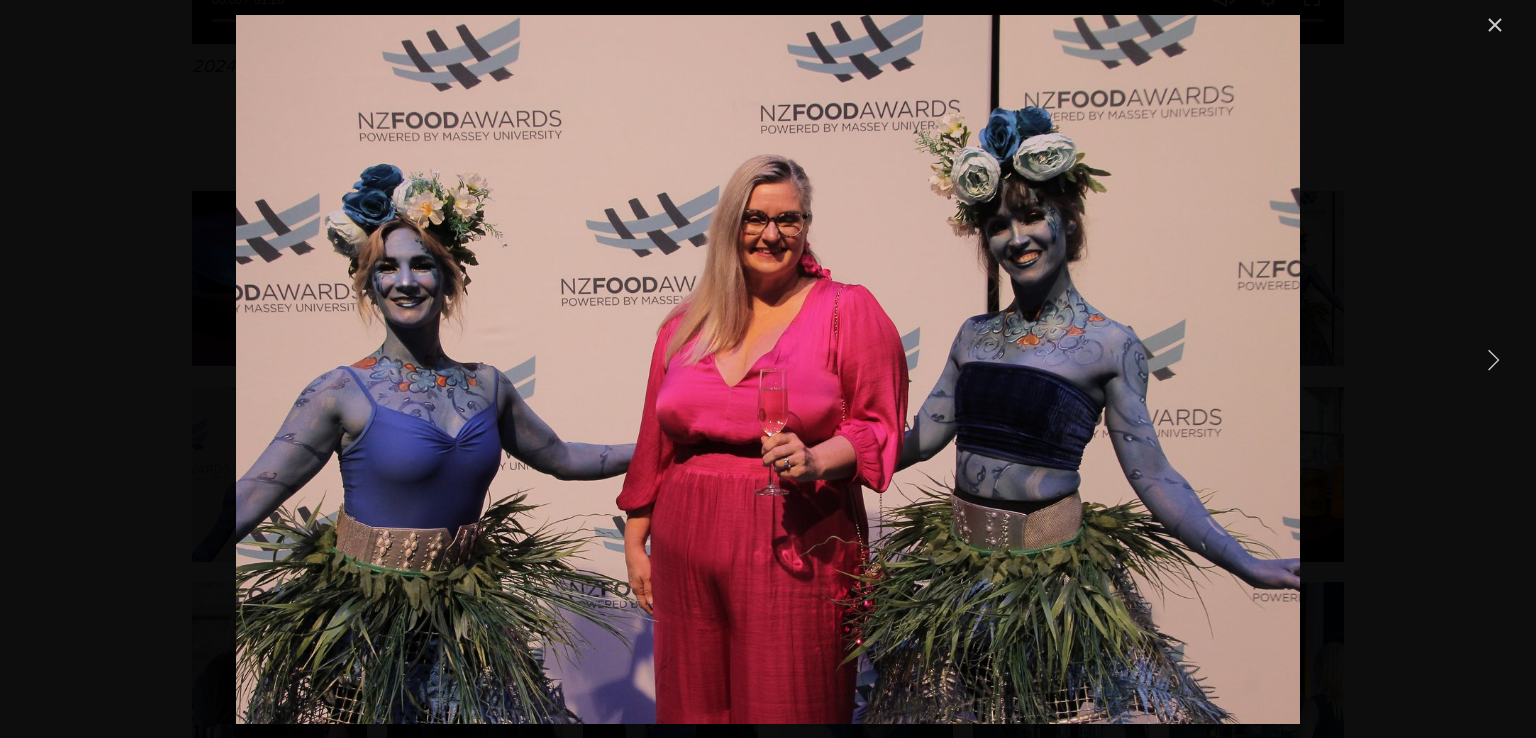 click at bounding box center [1493, 359] 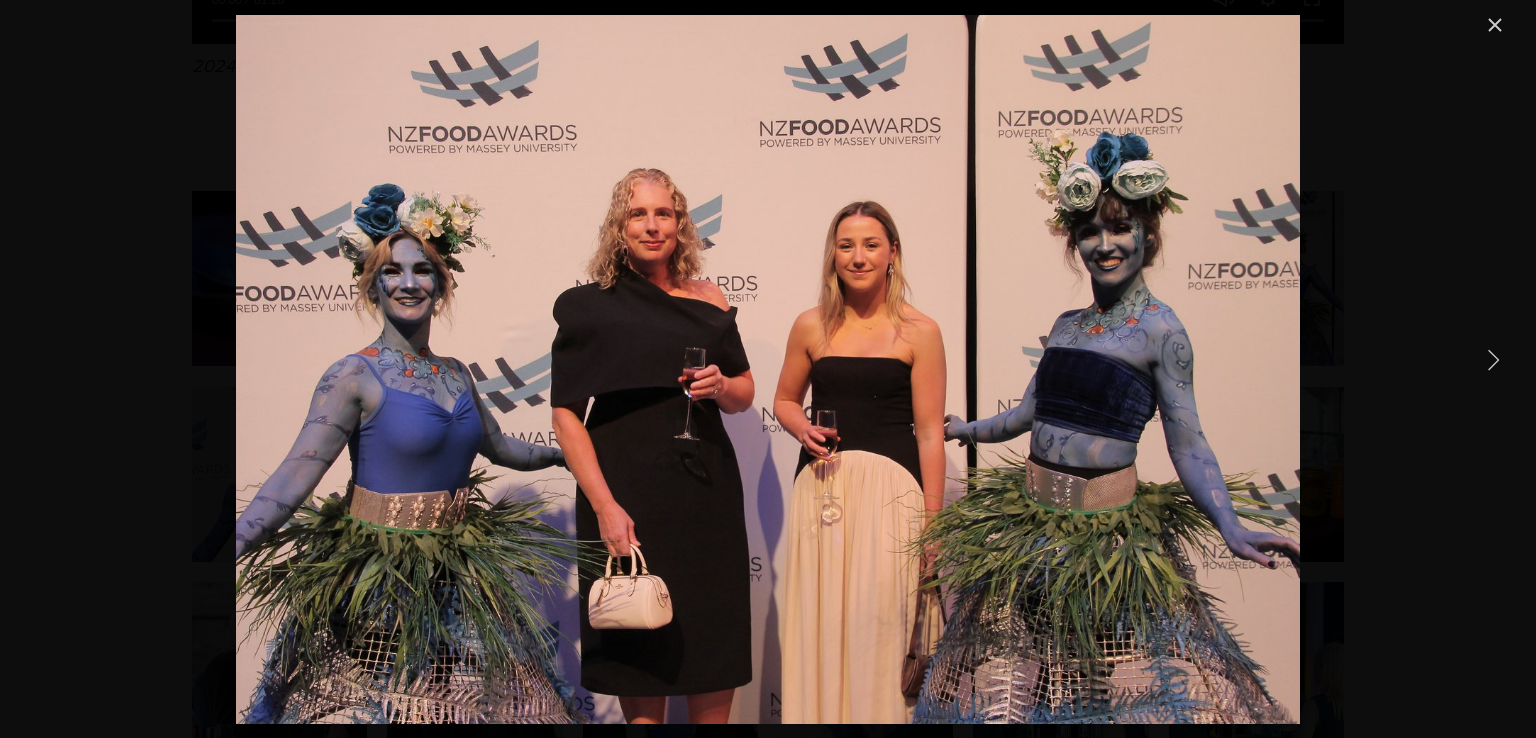 click at bounding box center (1493, 359) 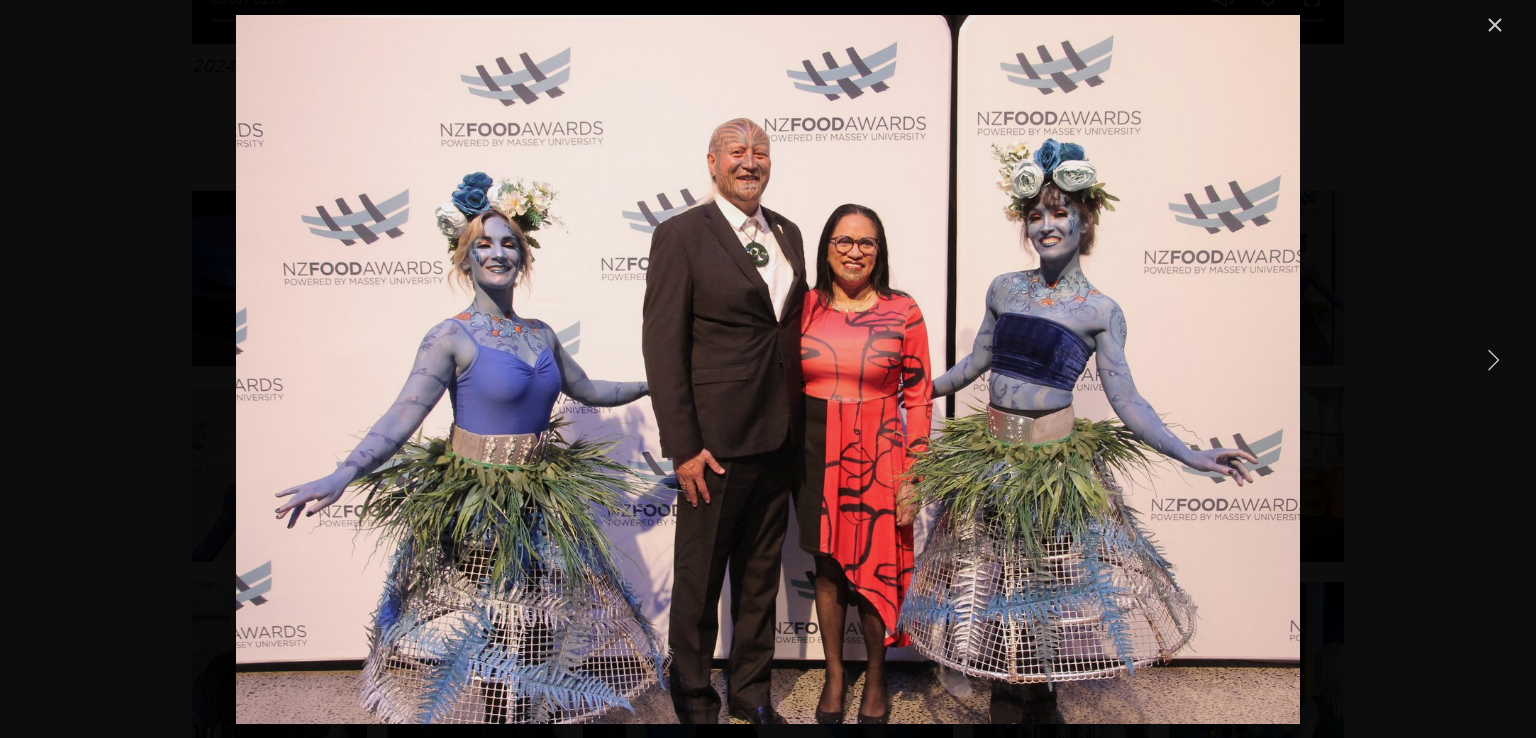 click at bounding box center [1493, 359] 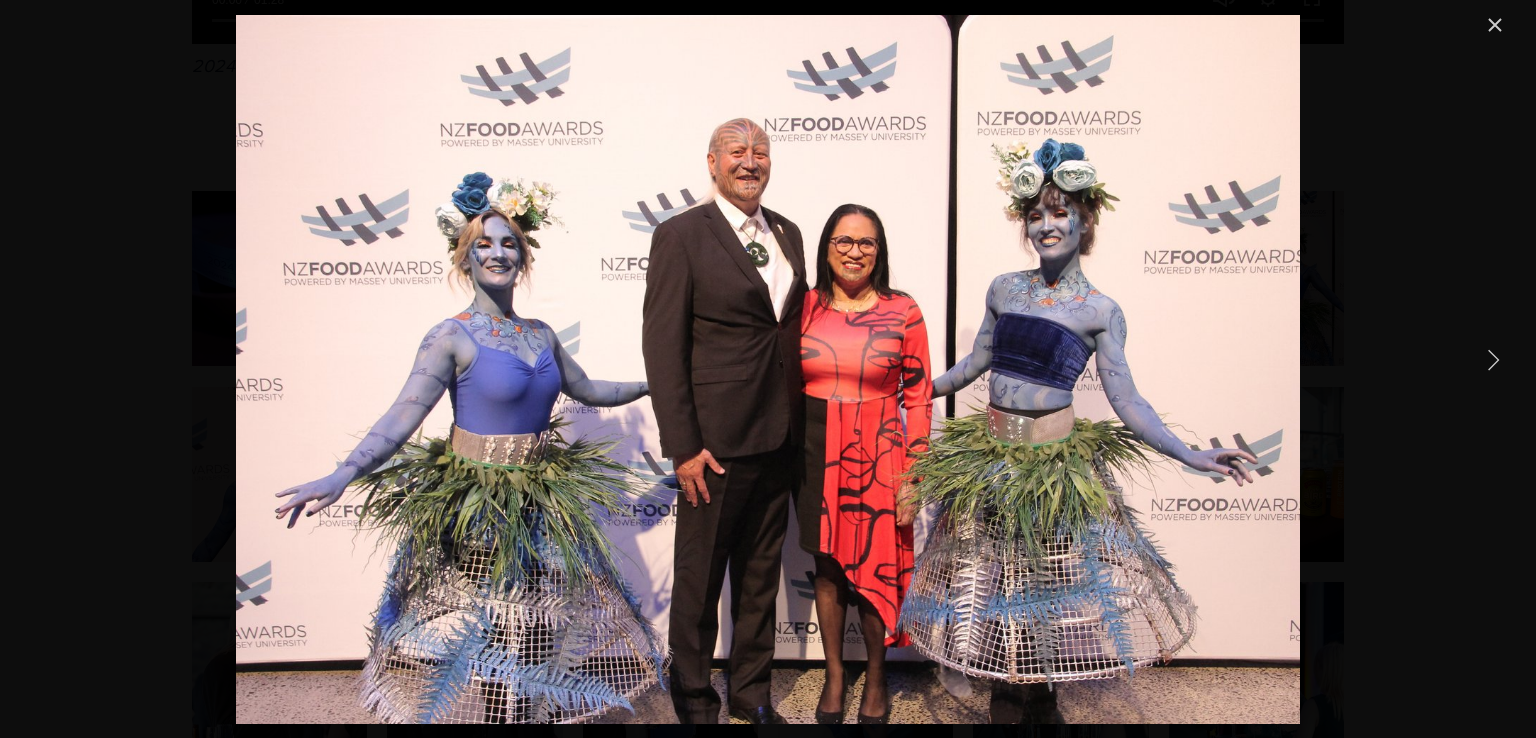 click at bounding box center [1493, 359] 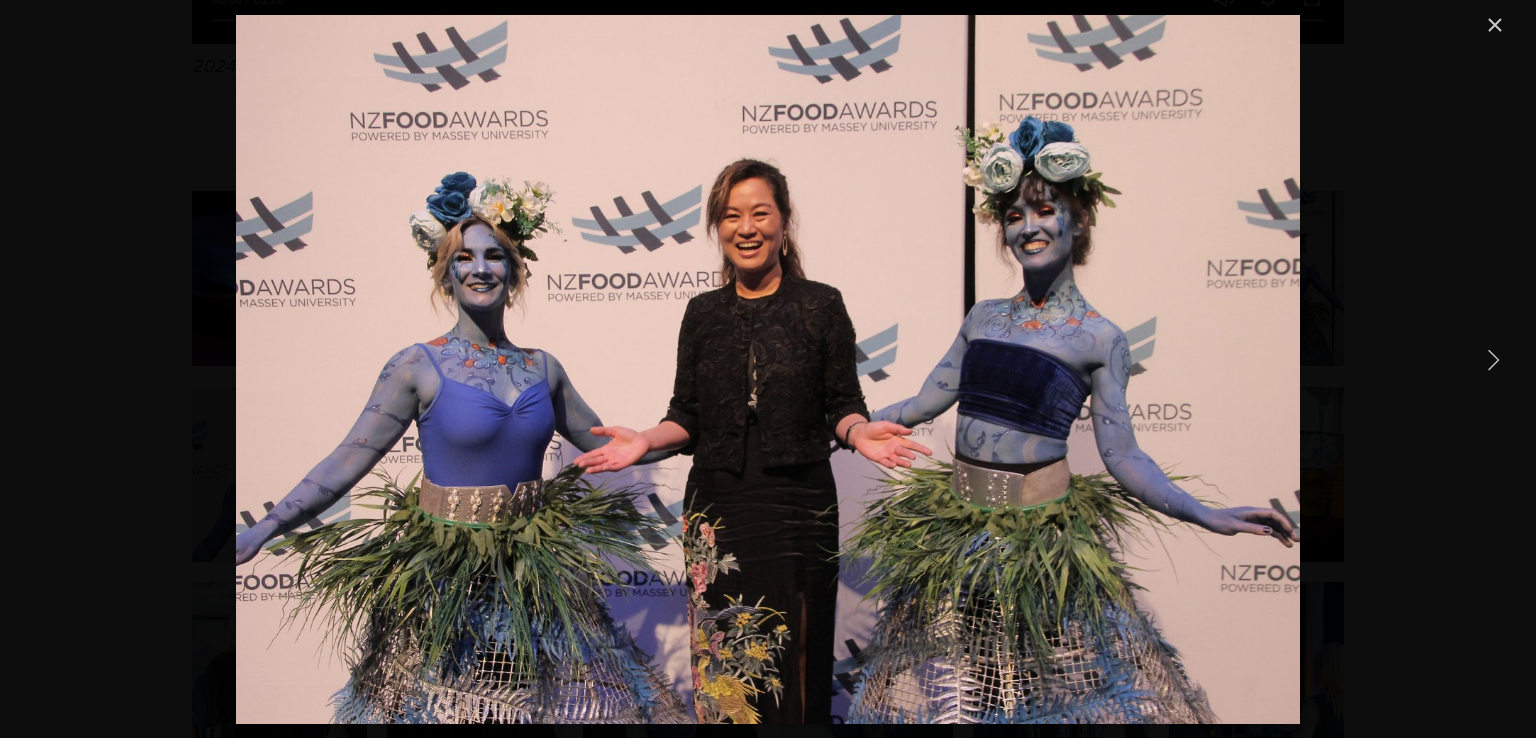 click at bounding box center (1495, 25) 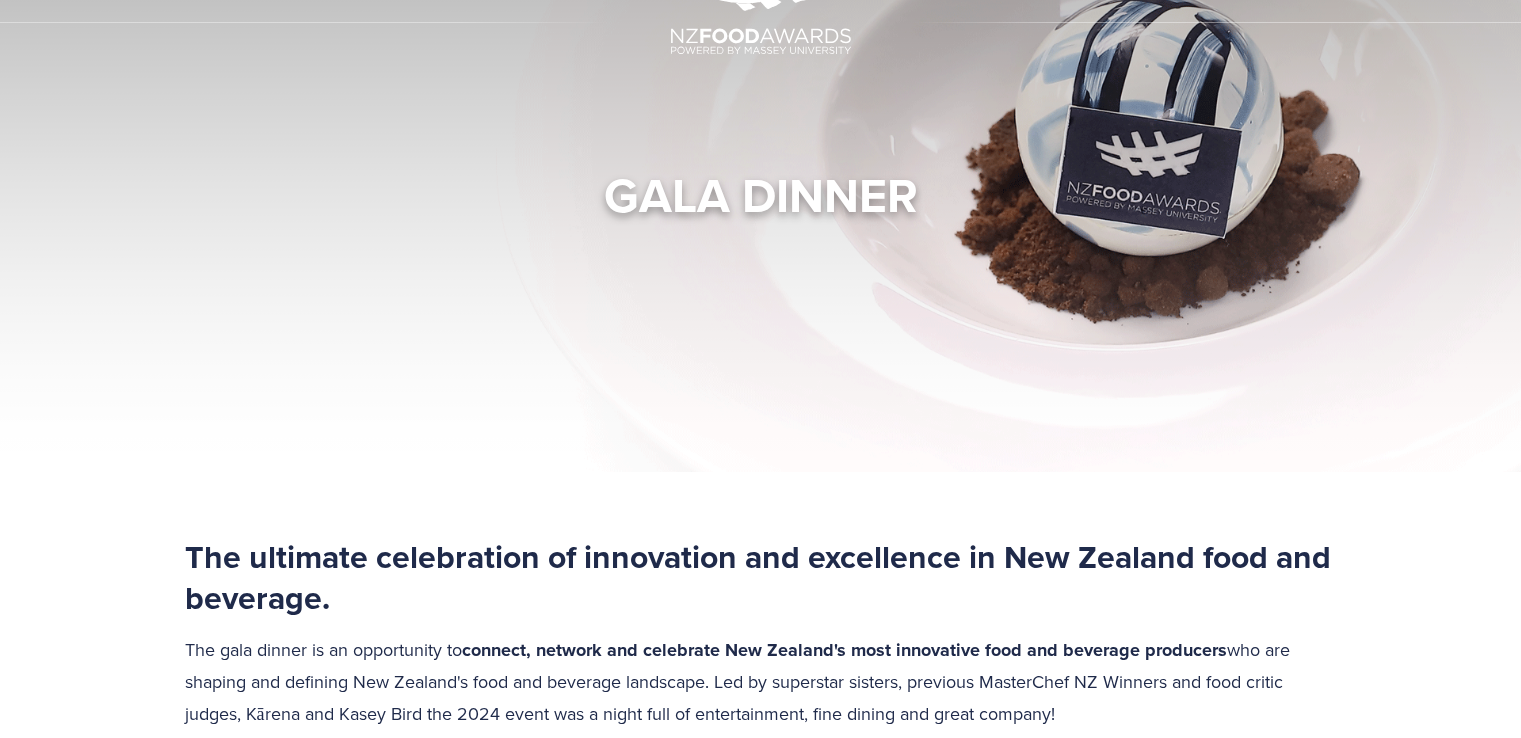 scroll, scrollTop: 0, scrollLeft: 0, axis: both 